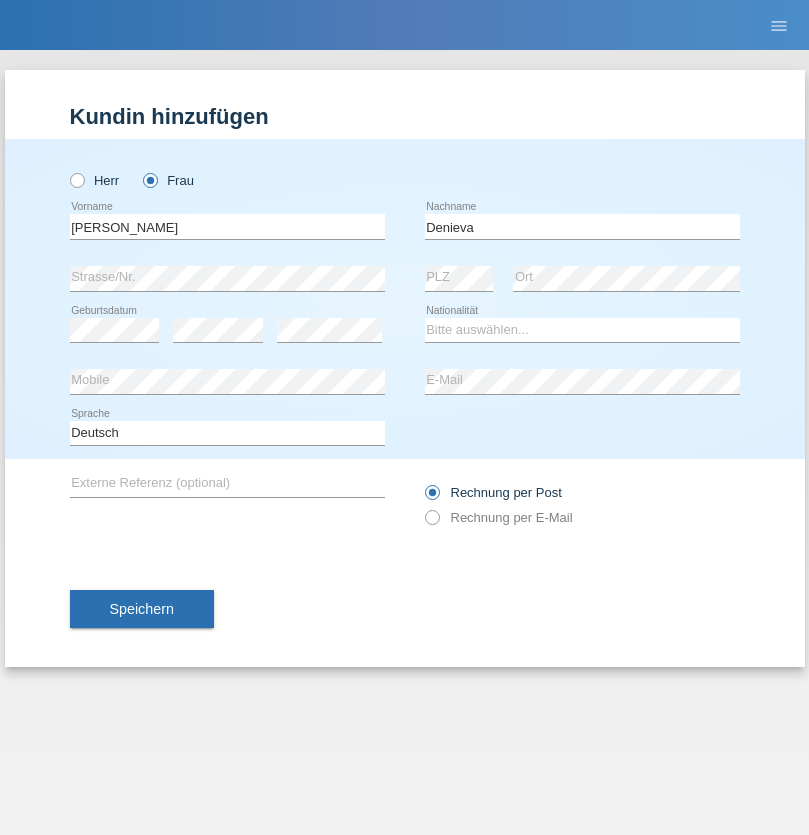 scroll, scrollTop: 0, scrollLeft: 0, axis: both 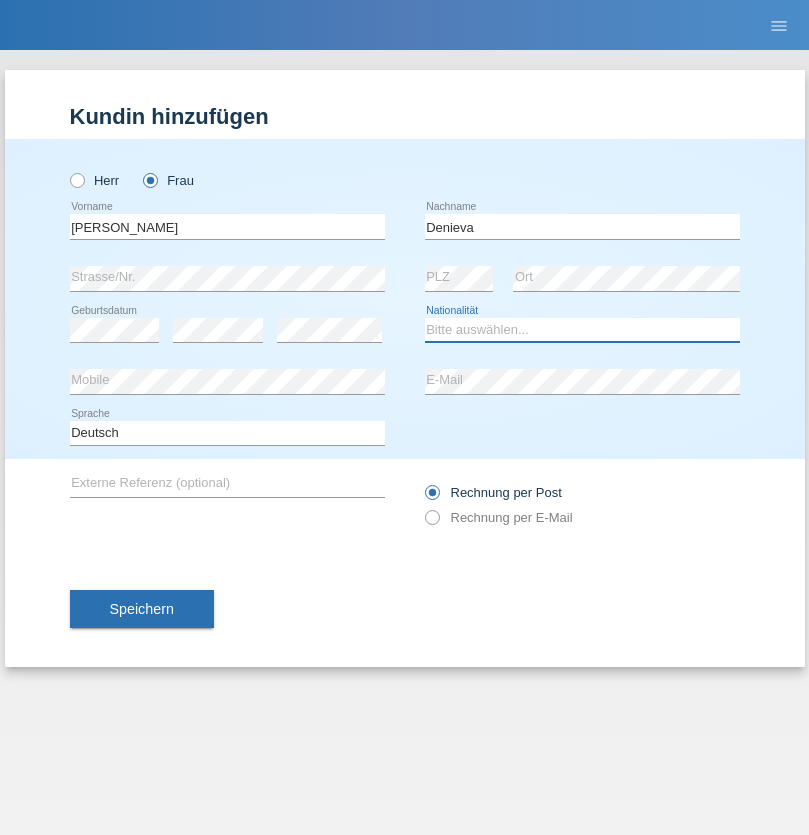 select on "CH" 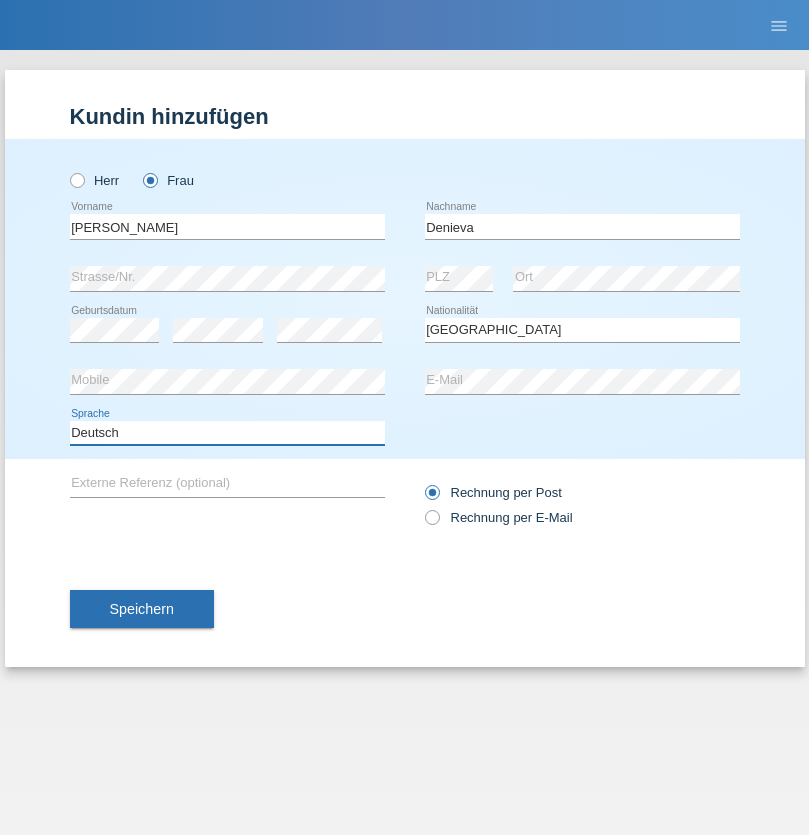 select on "en" 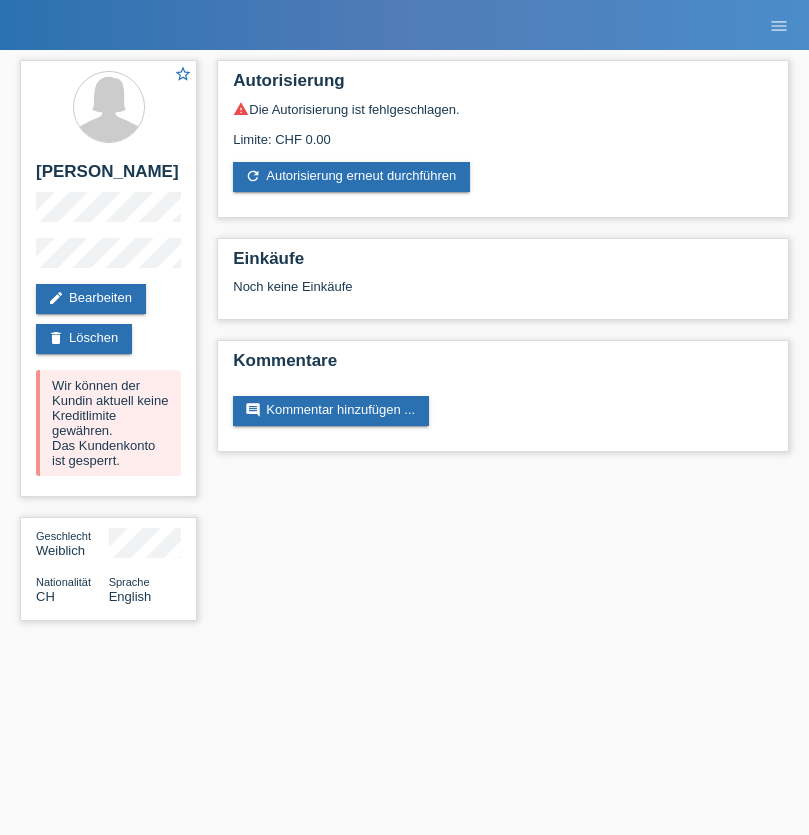 scroll, scrollTop: 0, scrollLeft: 0, axis: both 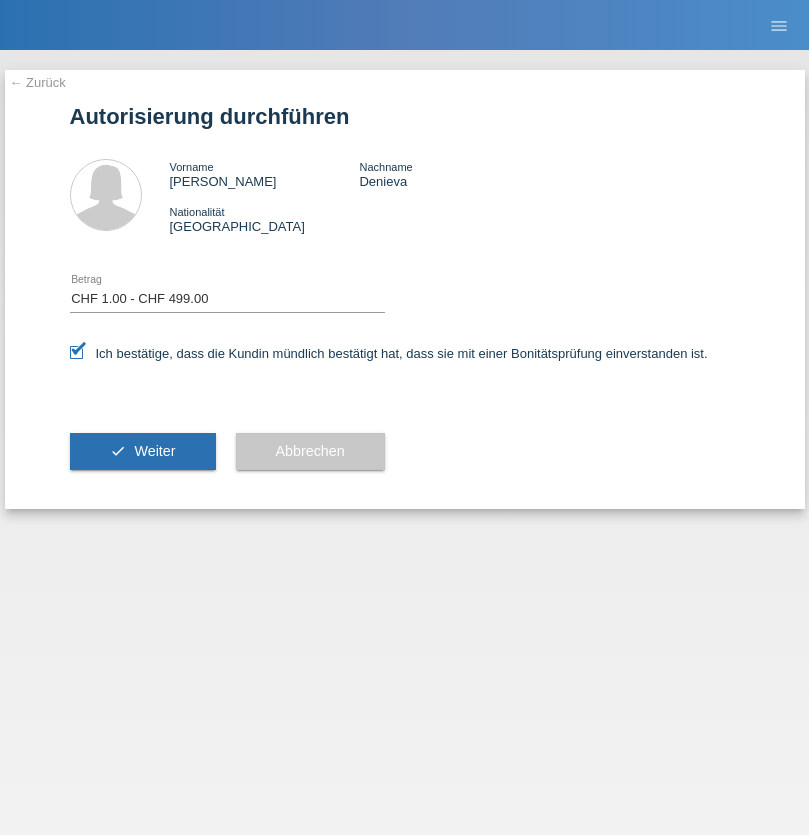 select on "1" 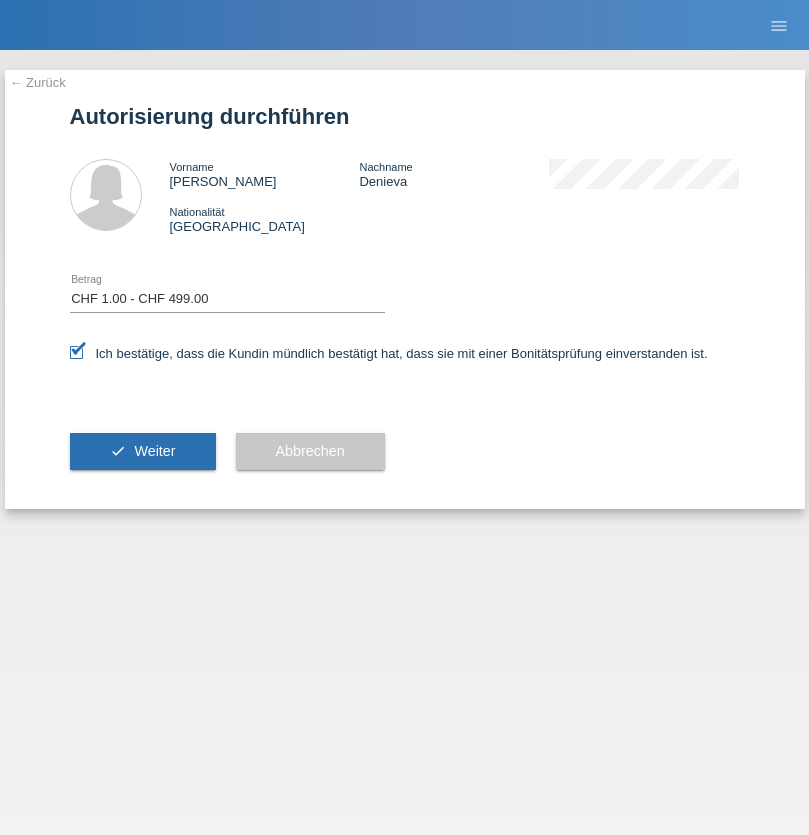 scroll, scrollTop: 0, scrollLeft: 0, axis: both 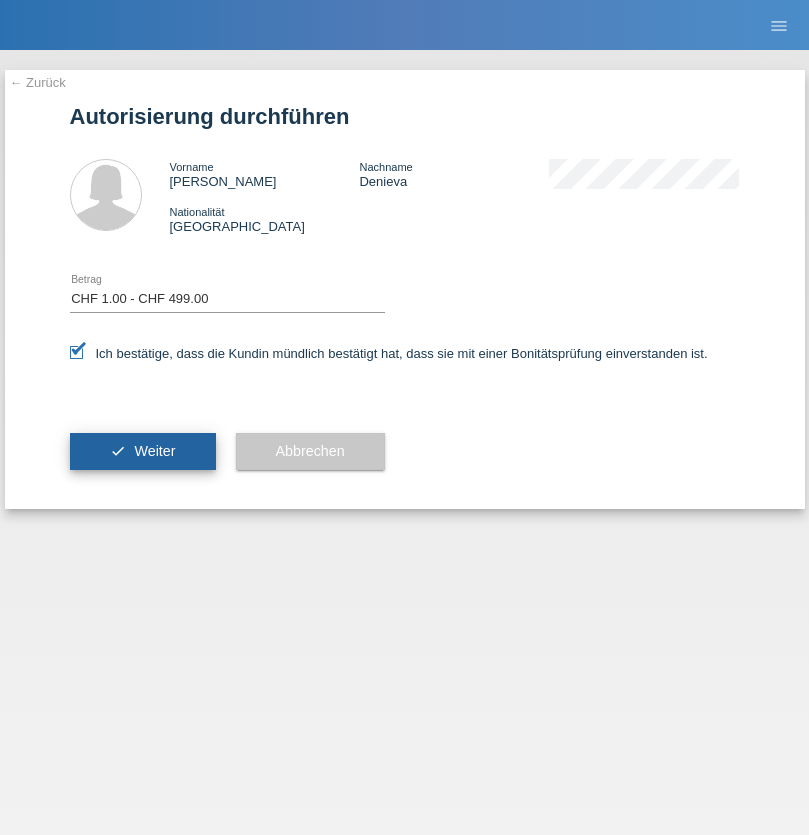 click on "Weiter" at bounding box center [154, 451] 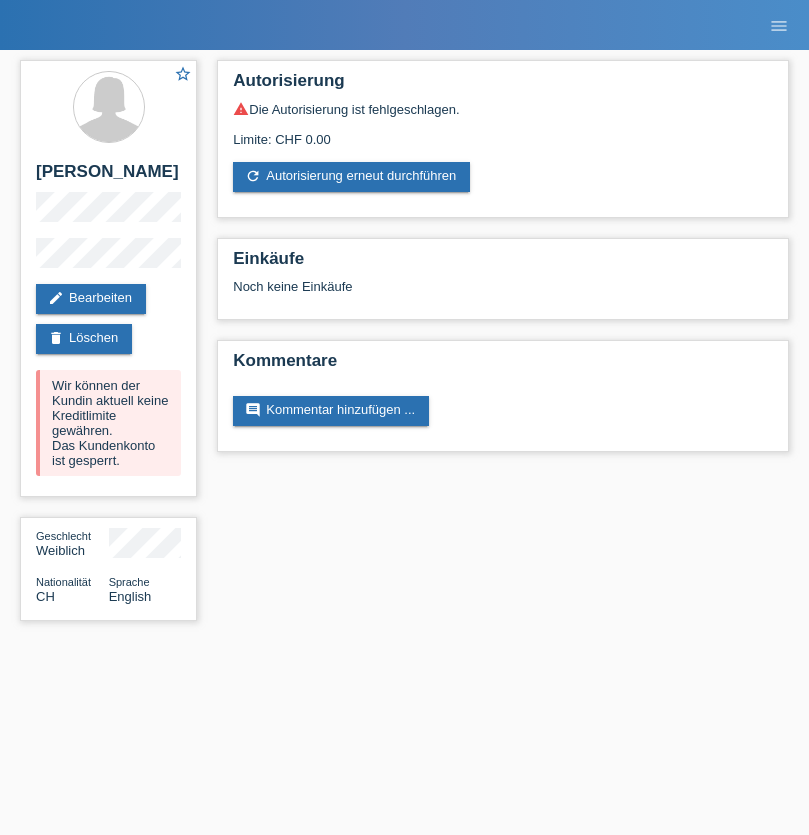 scroll, scrollTop: 0, scrollLeft: 0, axis: both 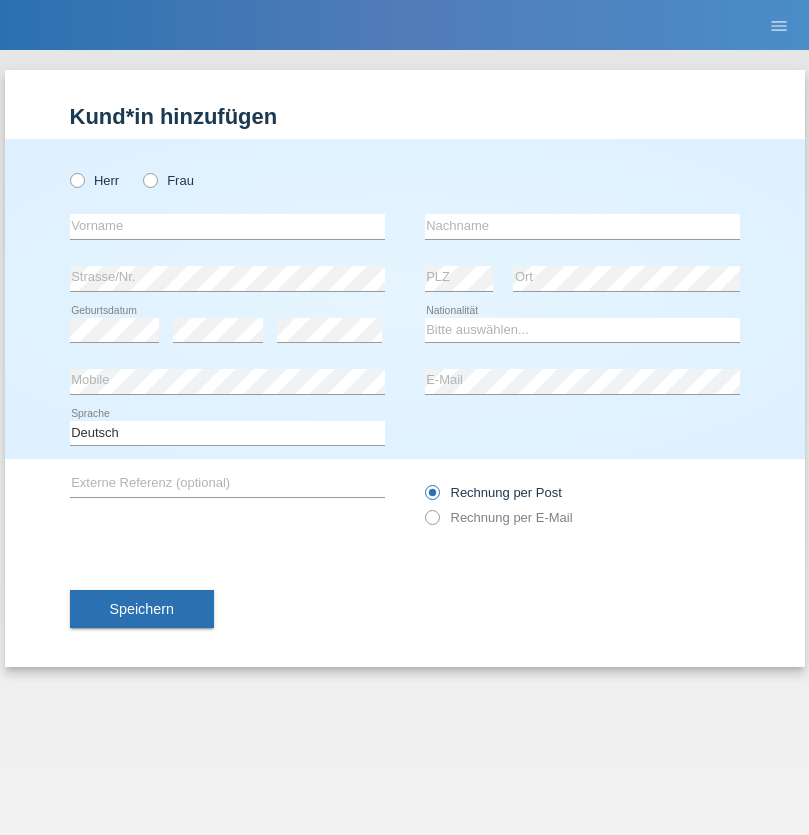 radio on "true" 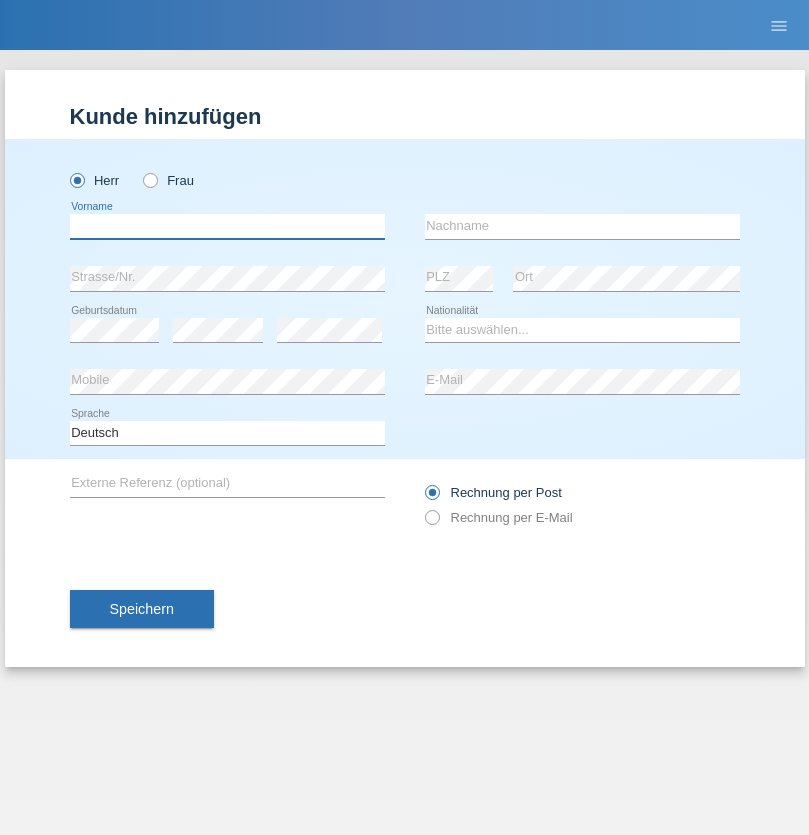 click at bounding box center [227, 226] 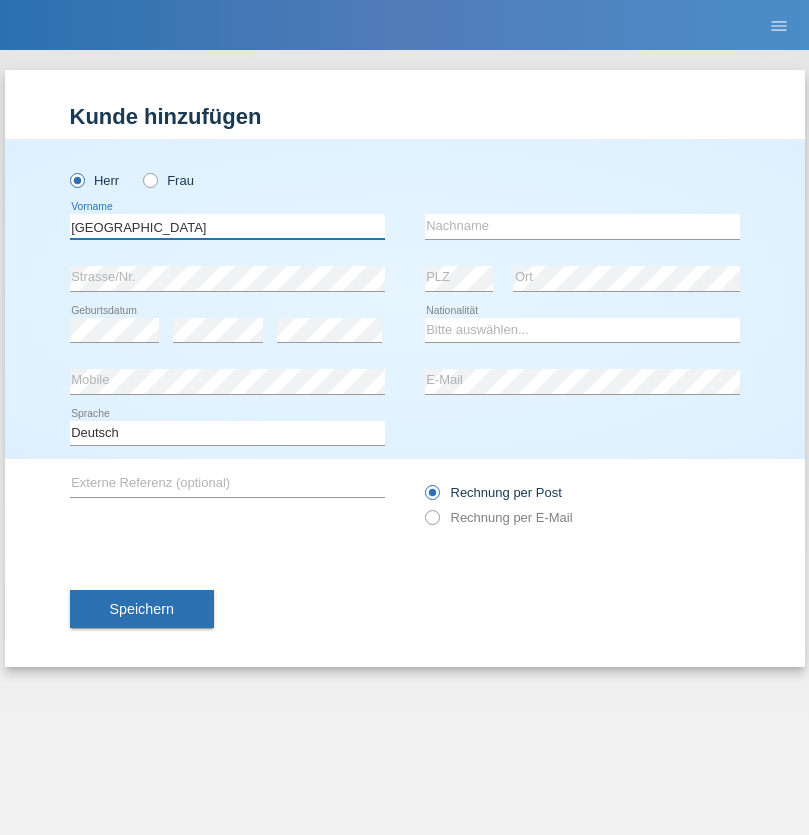 type on "Aden" 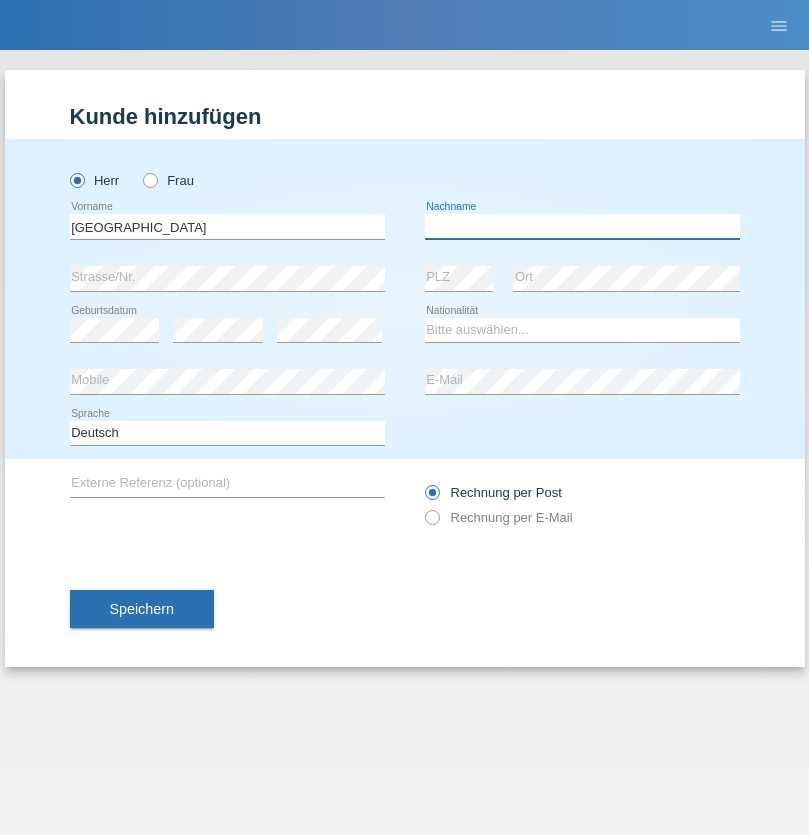 click at bounding box center (582, 226) 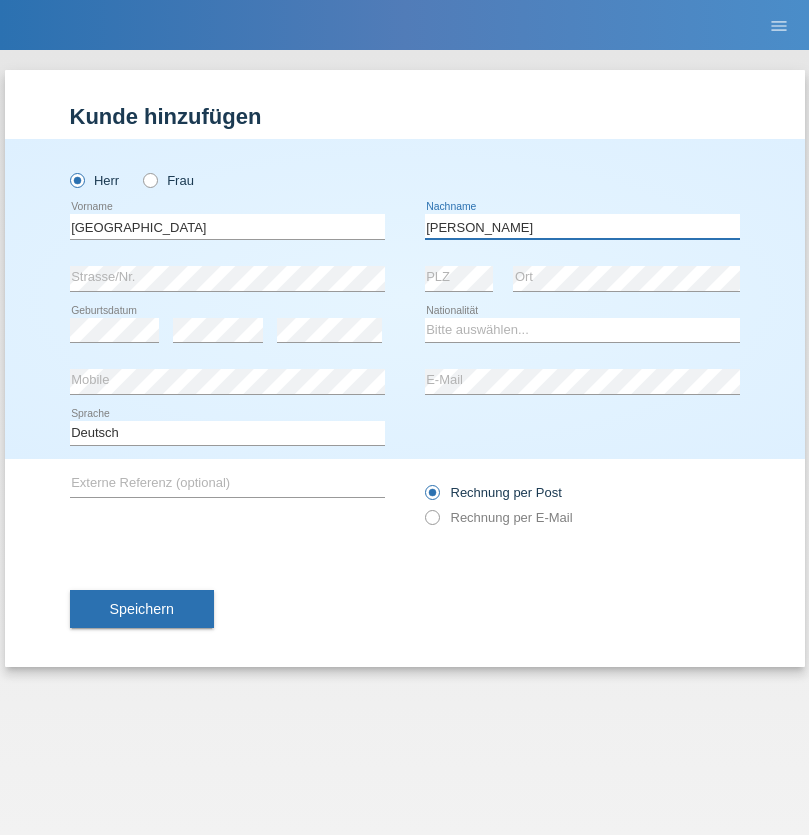 type on "Lundy" 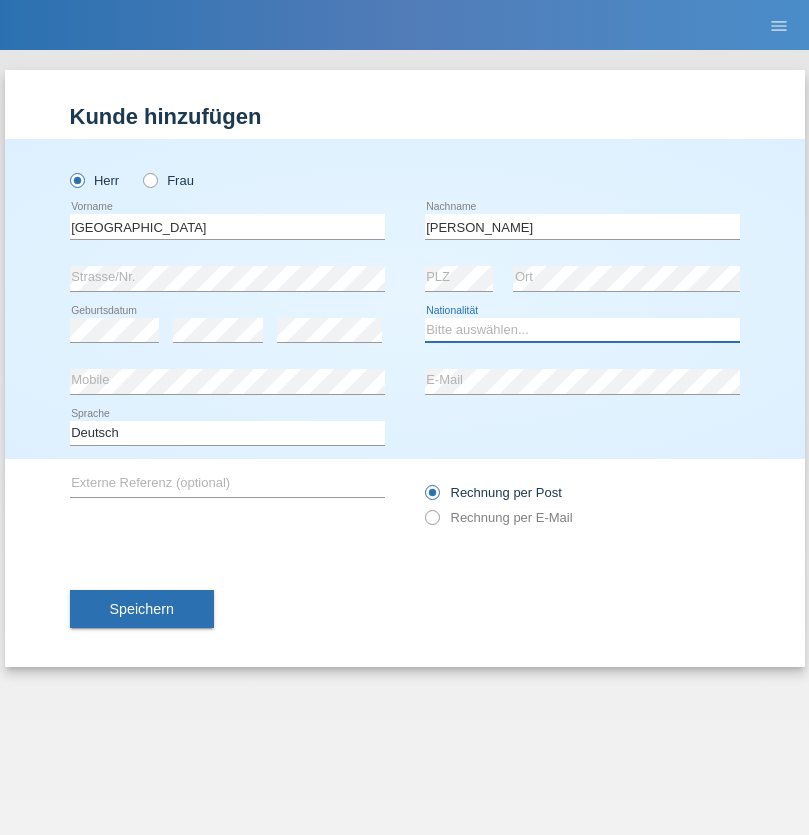 select on "ES" 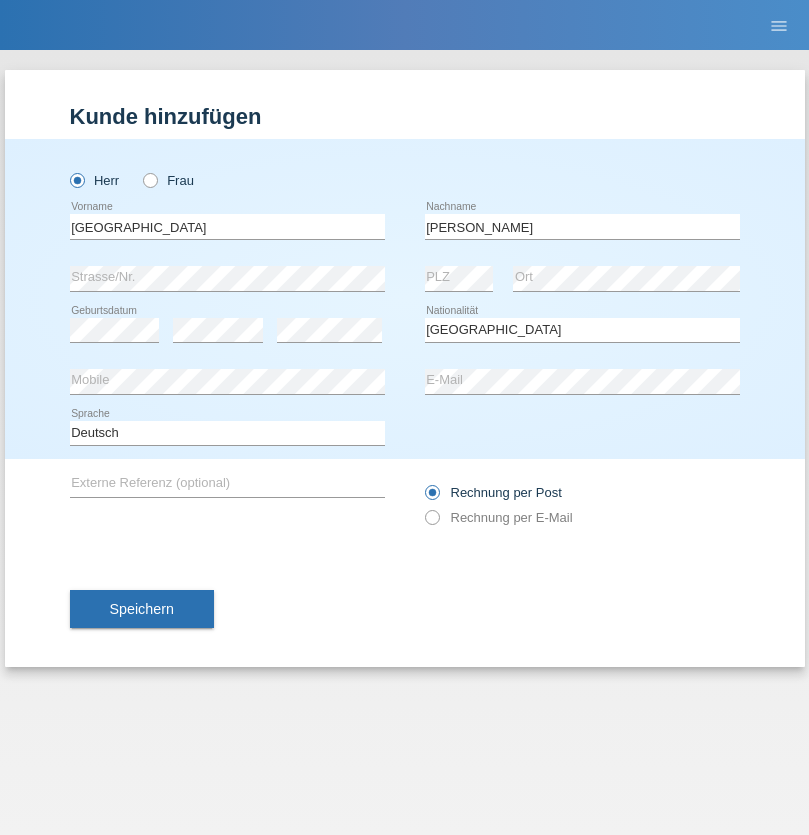 select on "C" 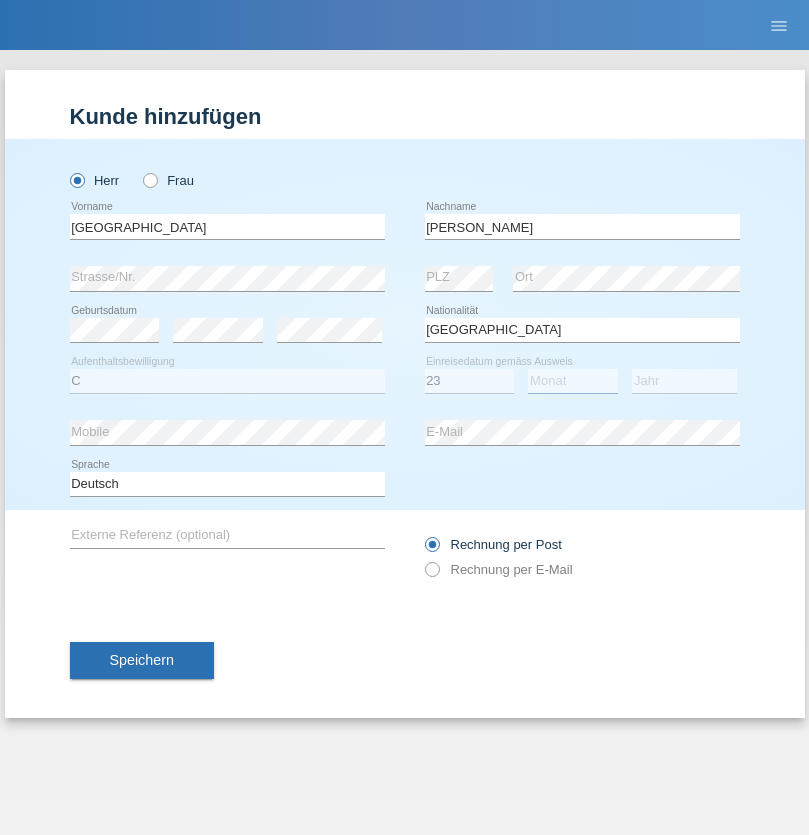 select on "08" 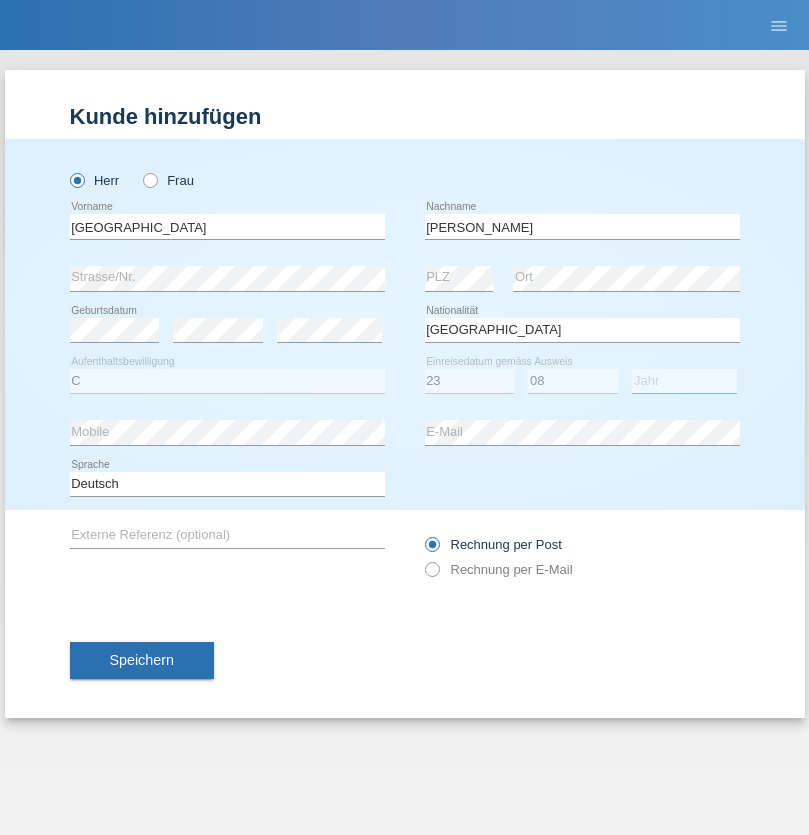 select on "2020" 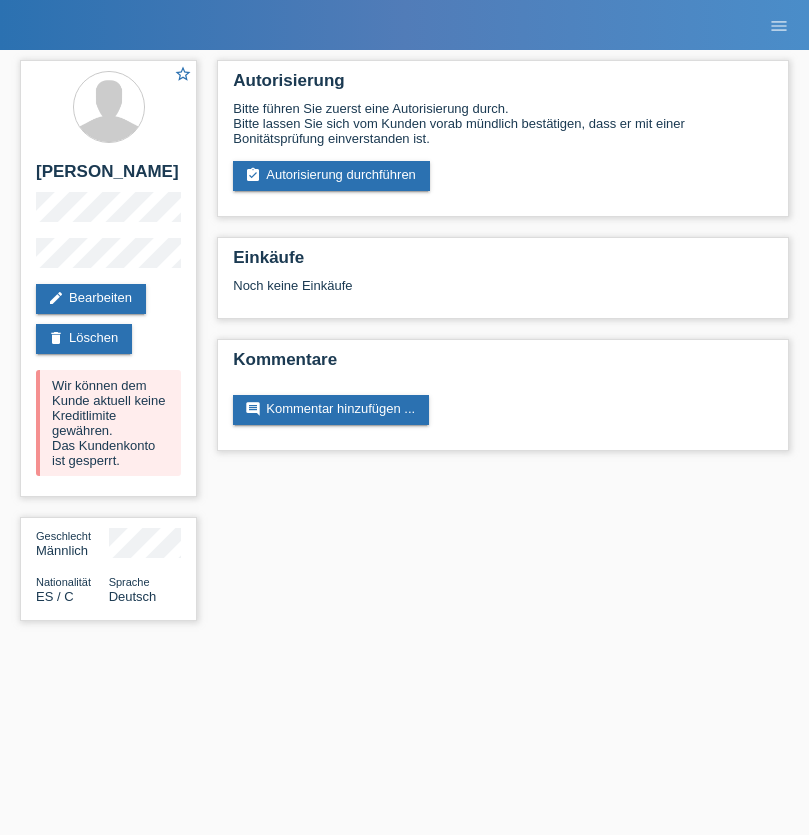 scroll, scrollTop: 0, scrollLeft: 0, axis: both 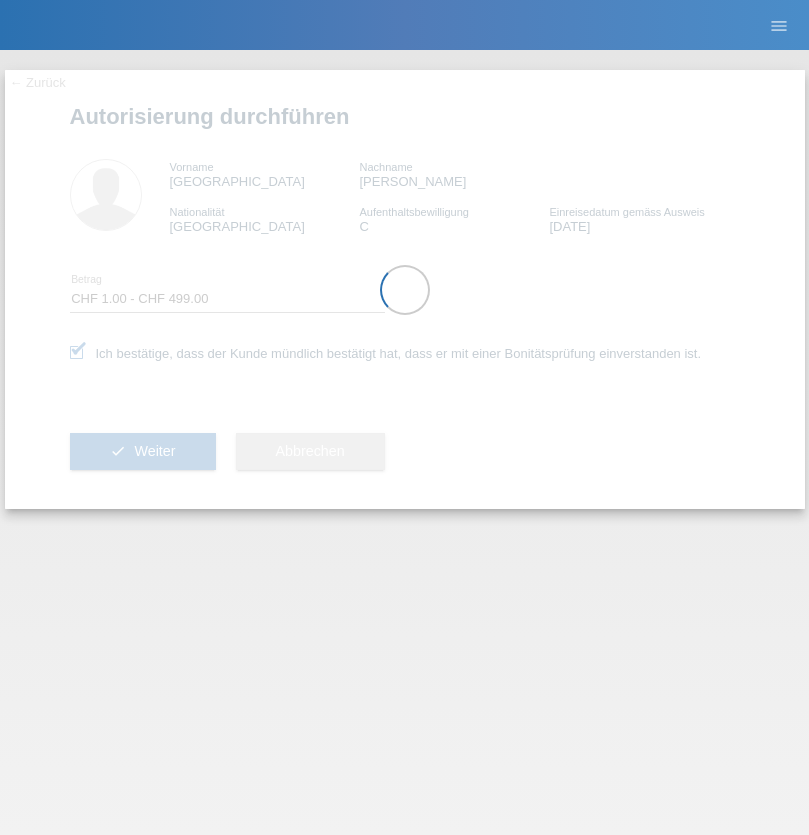 select on "1" 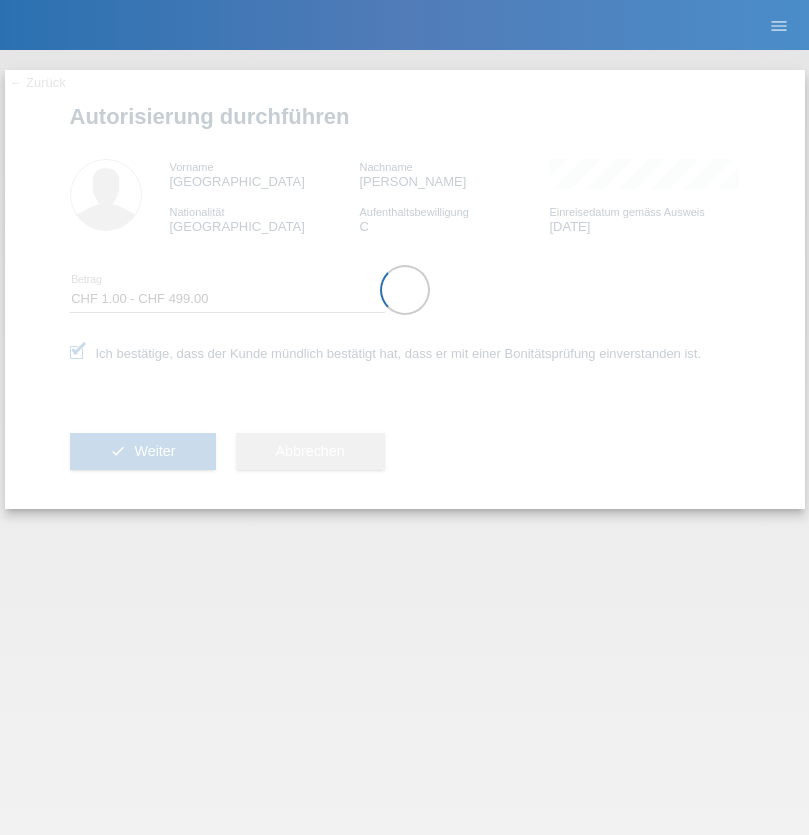 scroll, scrollTop: 0, scrollLeft: 0, axis: both 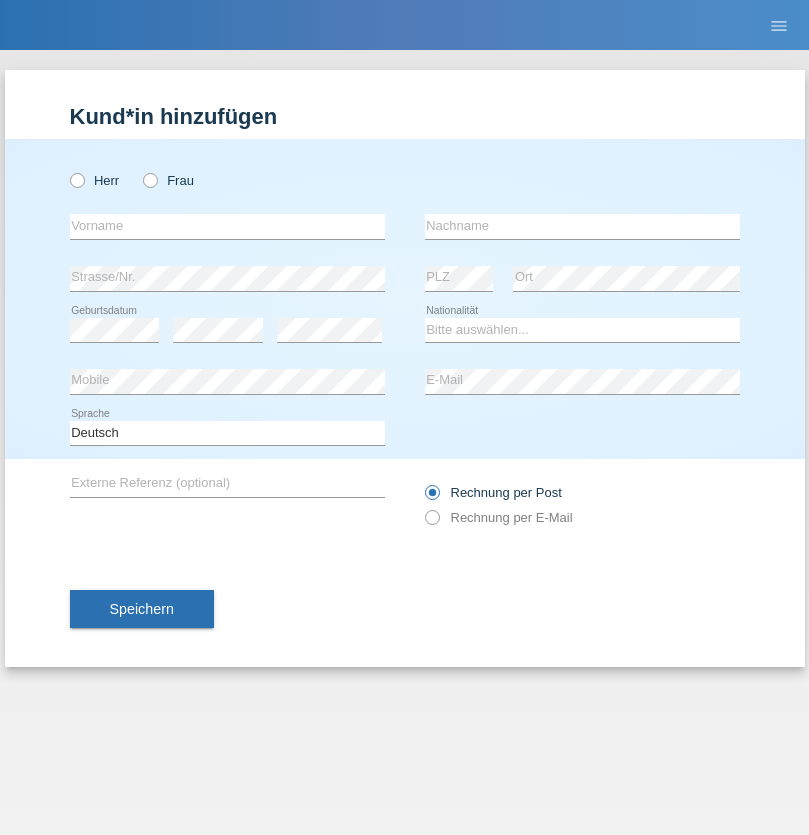 radio on "true" 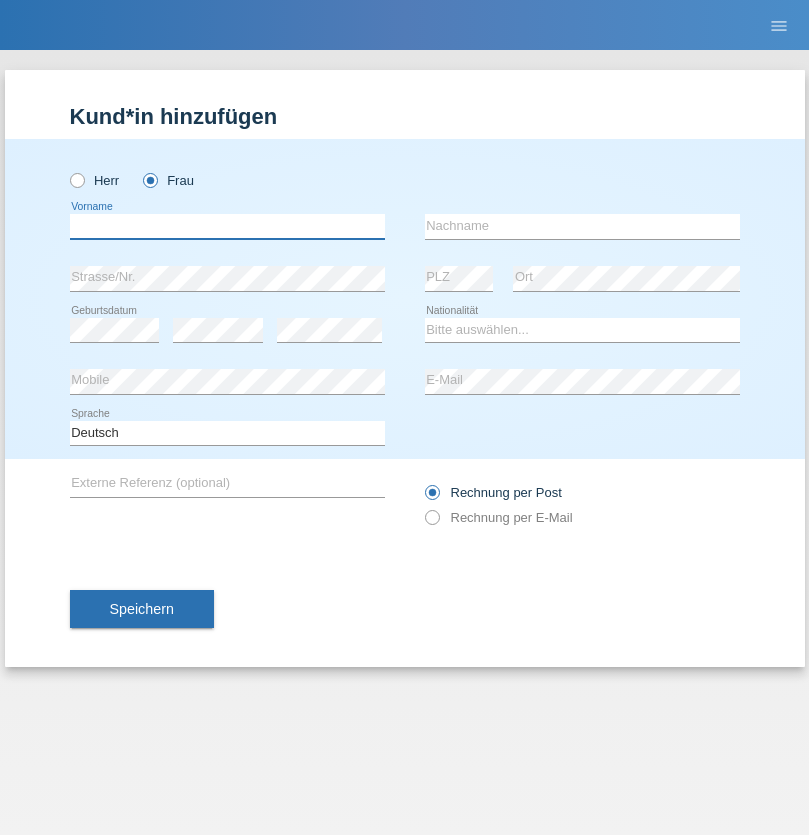 click at bounding box center (227, 226) 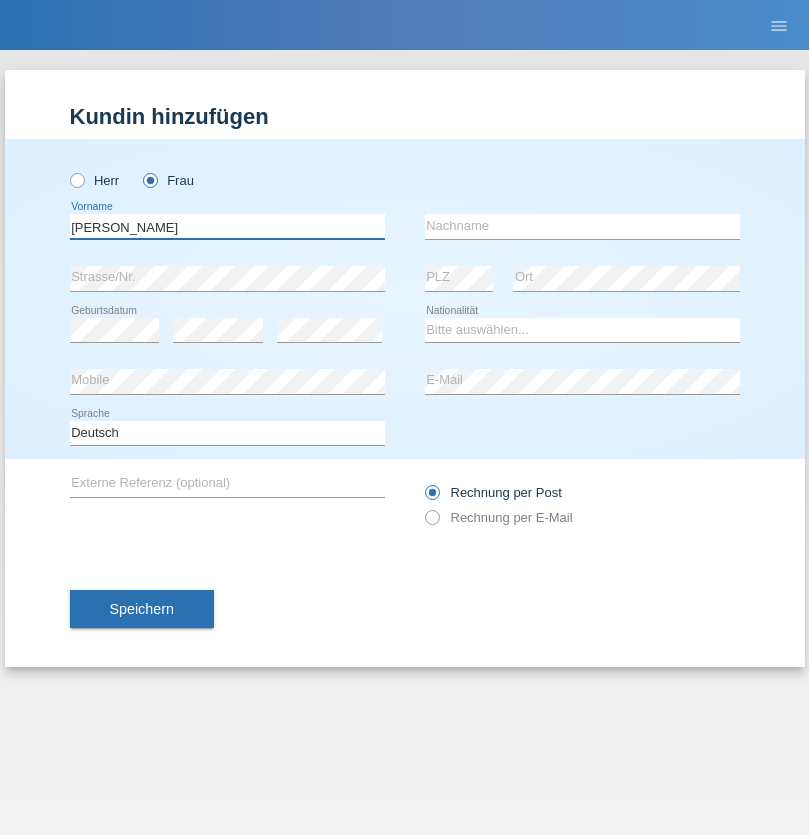 type on "[PERSON_NAME]" 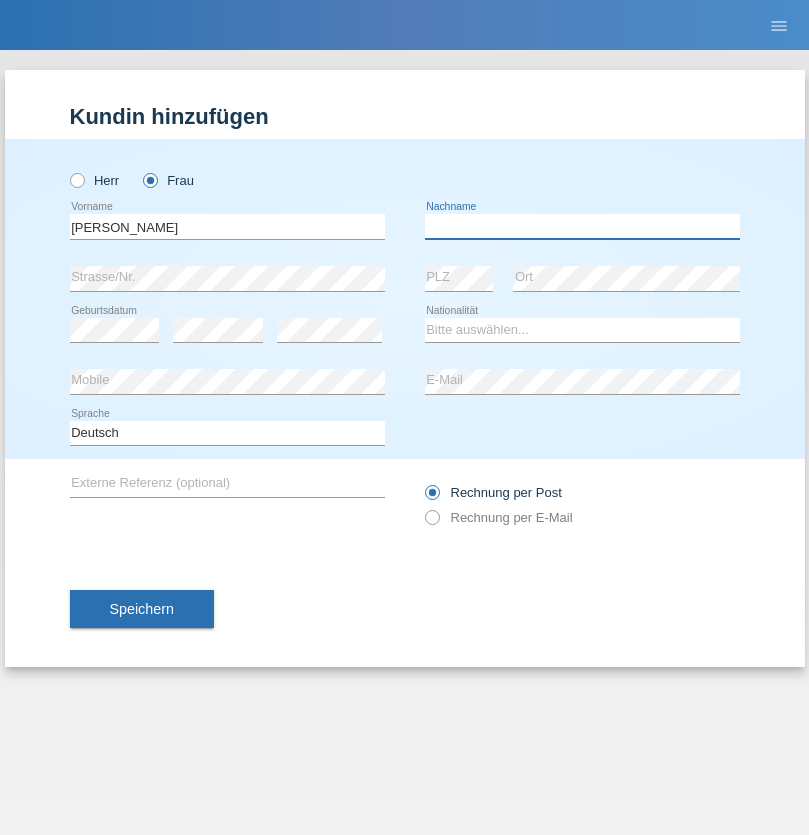 click at bounding box center [582, 226] 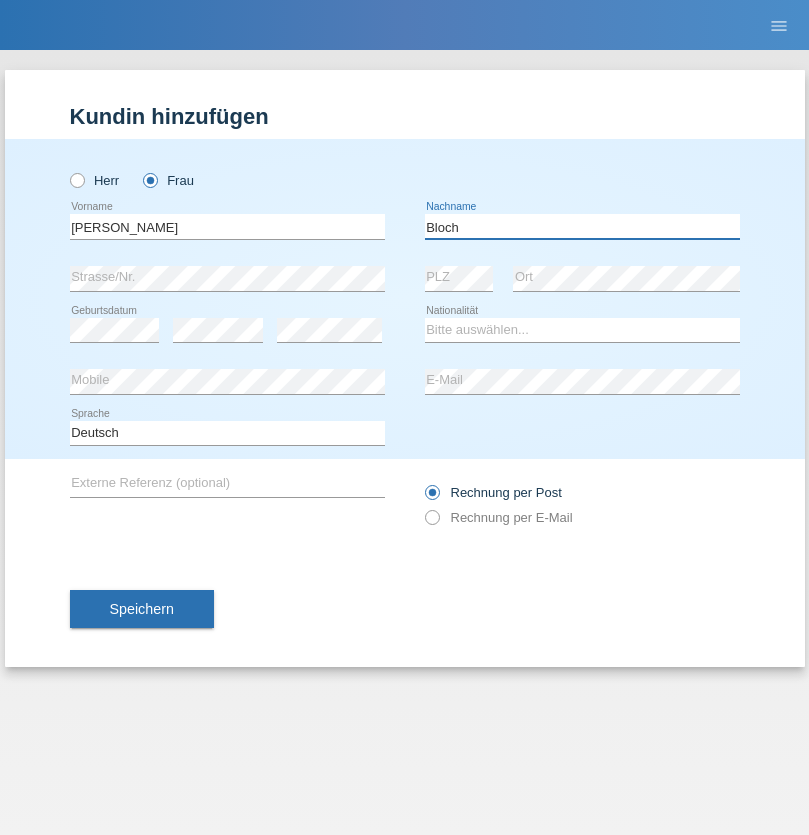 type on "Bloch" 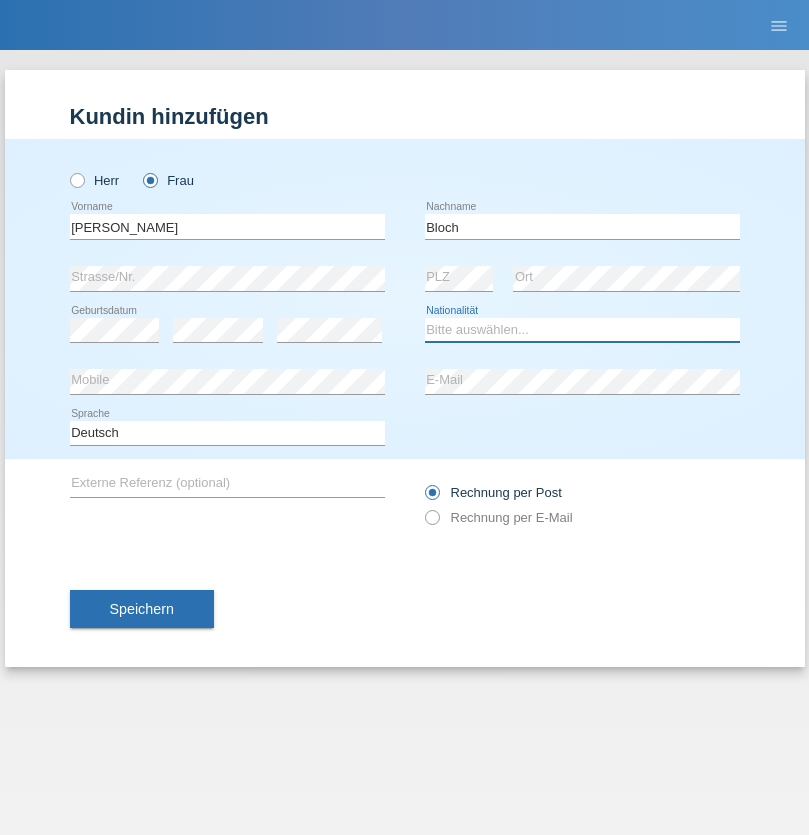 select on "CH" 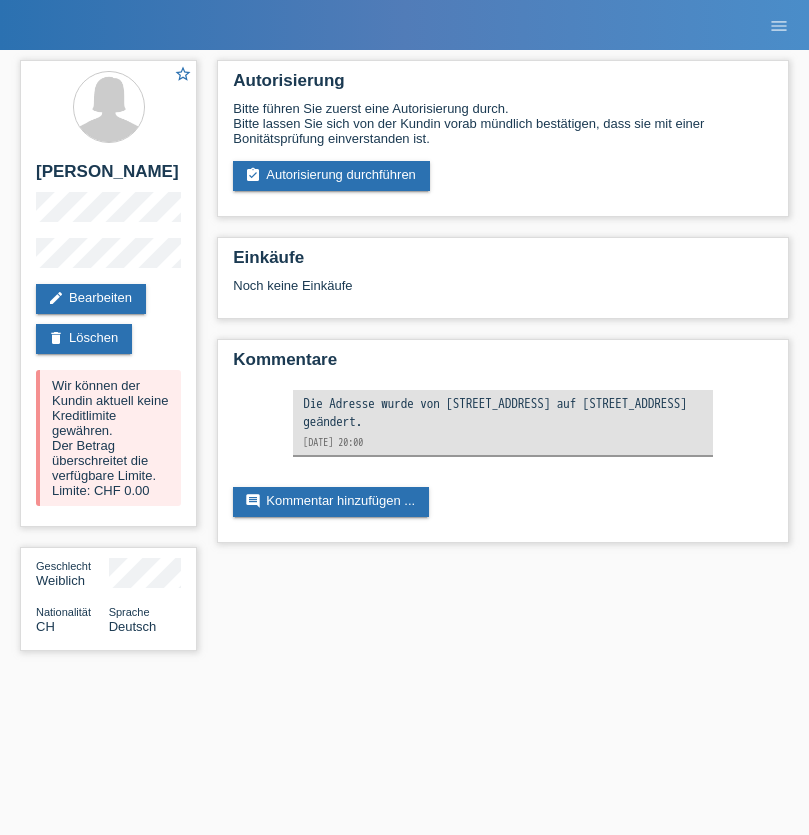 scroll, scrollTop: 0, scrollLeft: 0, axis: both 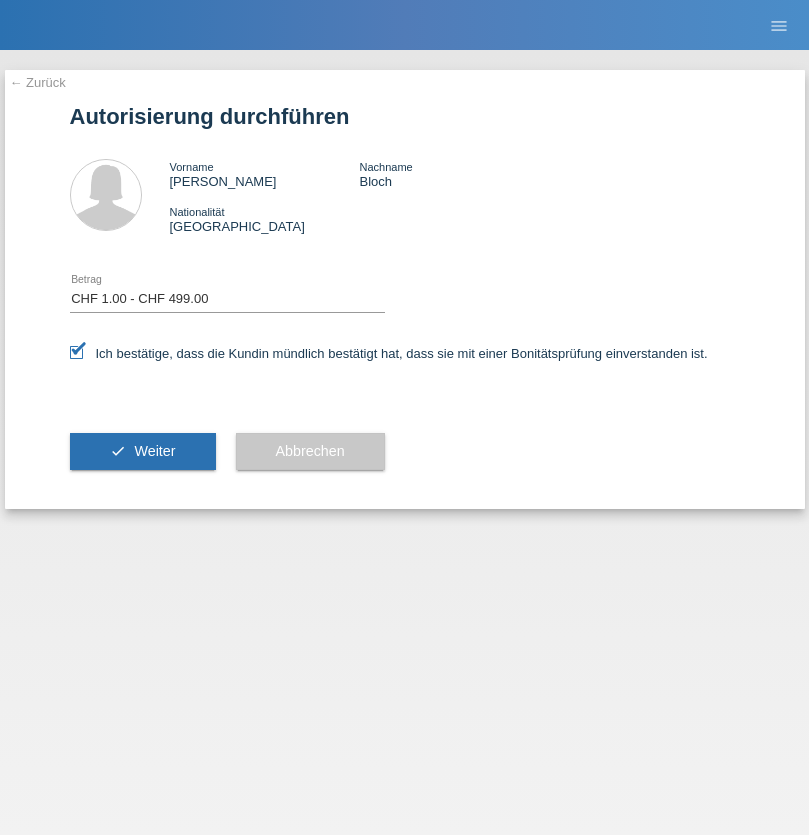 select on "1" 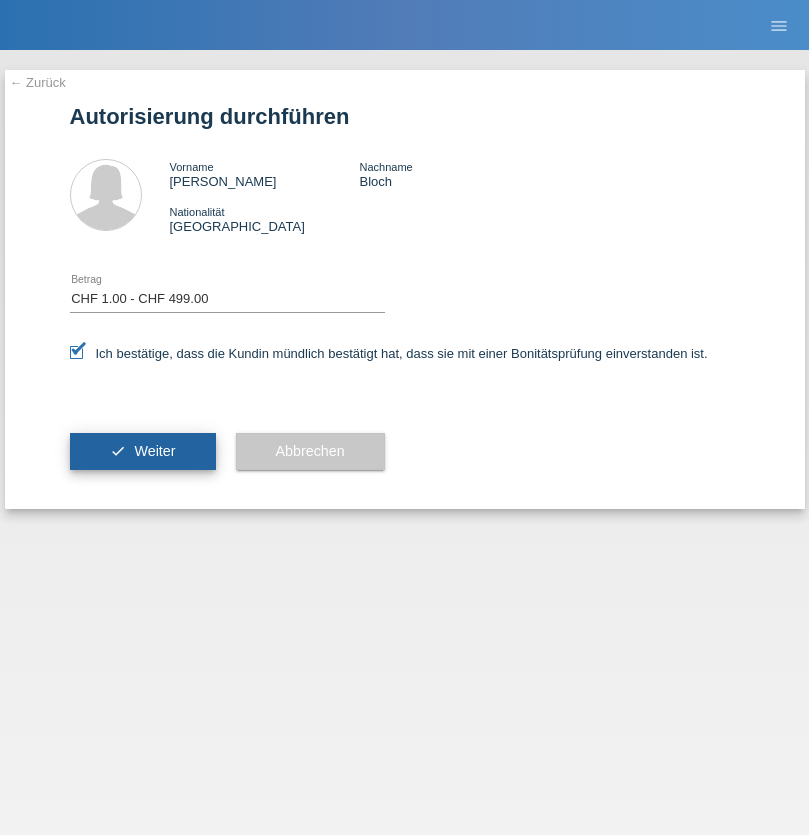 click on "Weiter" at bounding box center [154, 451] 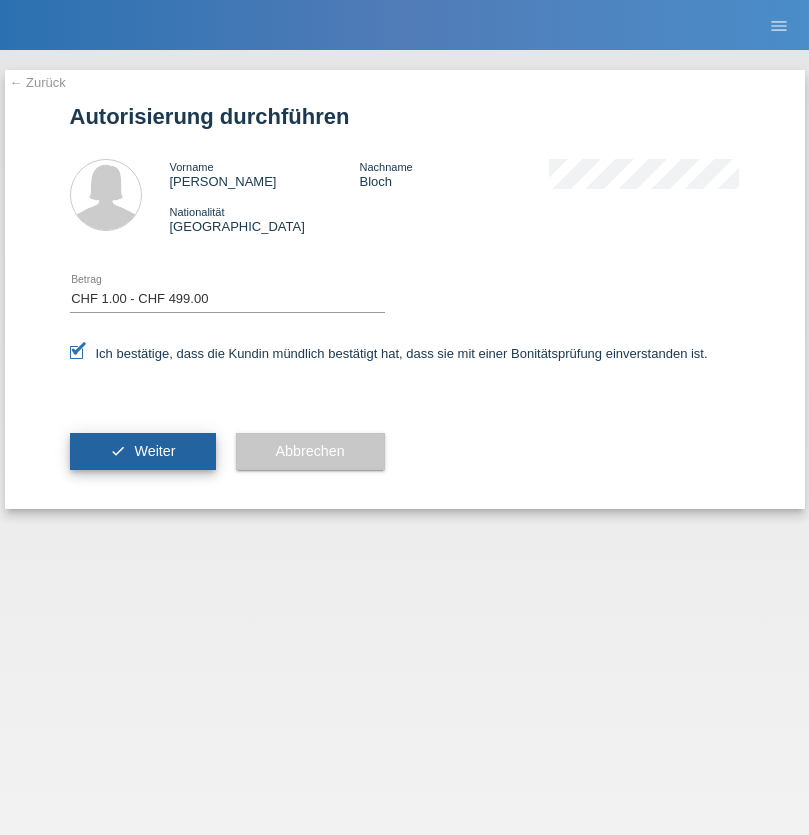 scroll, scrollTop: 0, scrollLeft: 0, axis: both 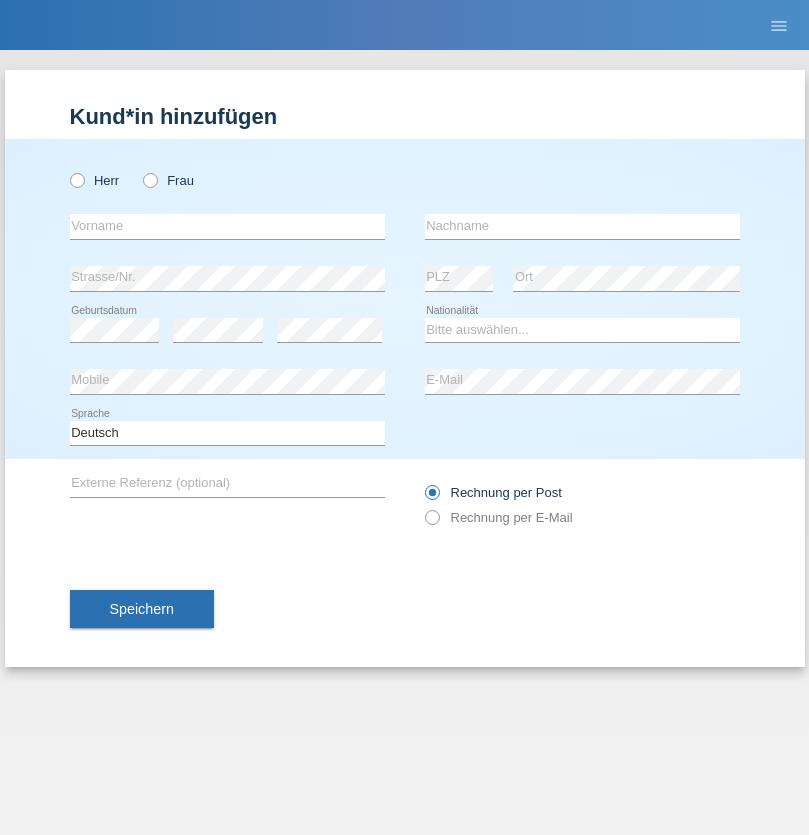 radio on "true" 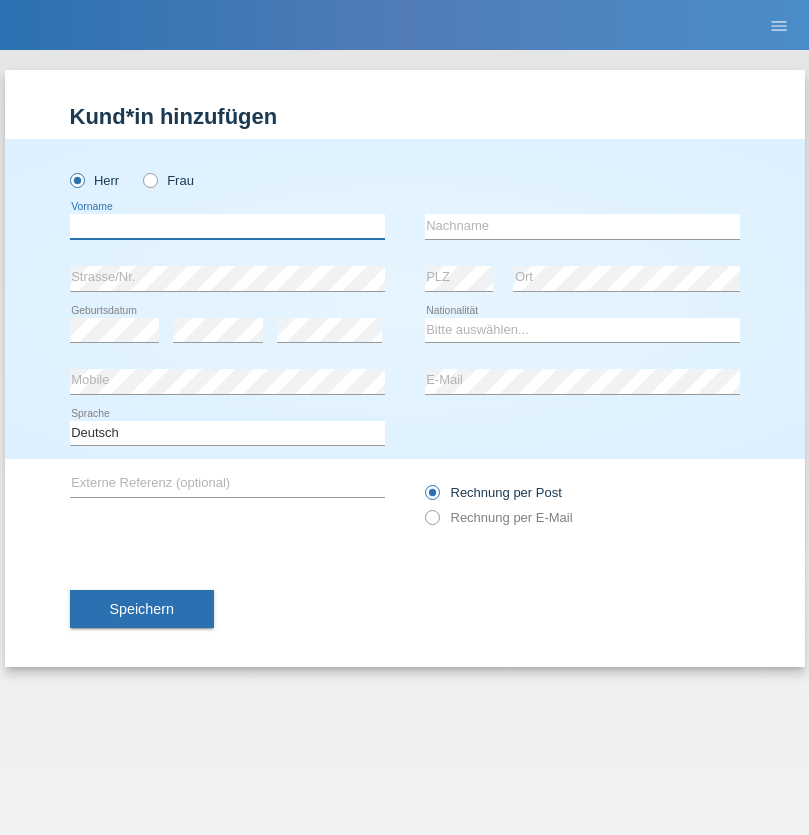 click at bounding box center [227, 226] 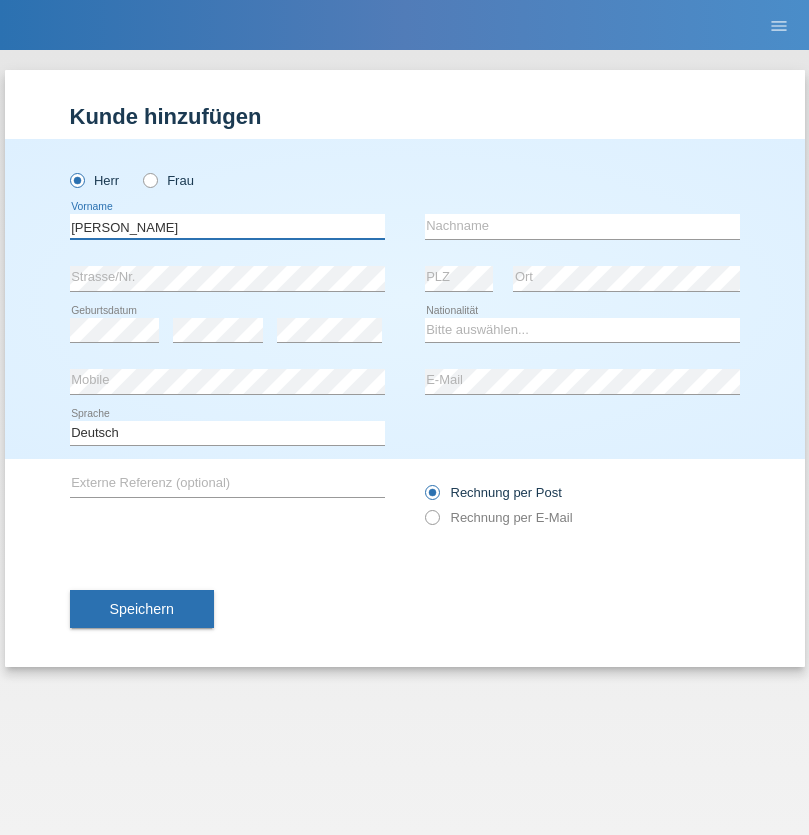 type on "[PERSON_NAME]" 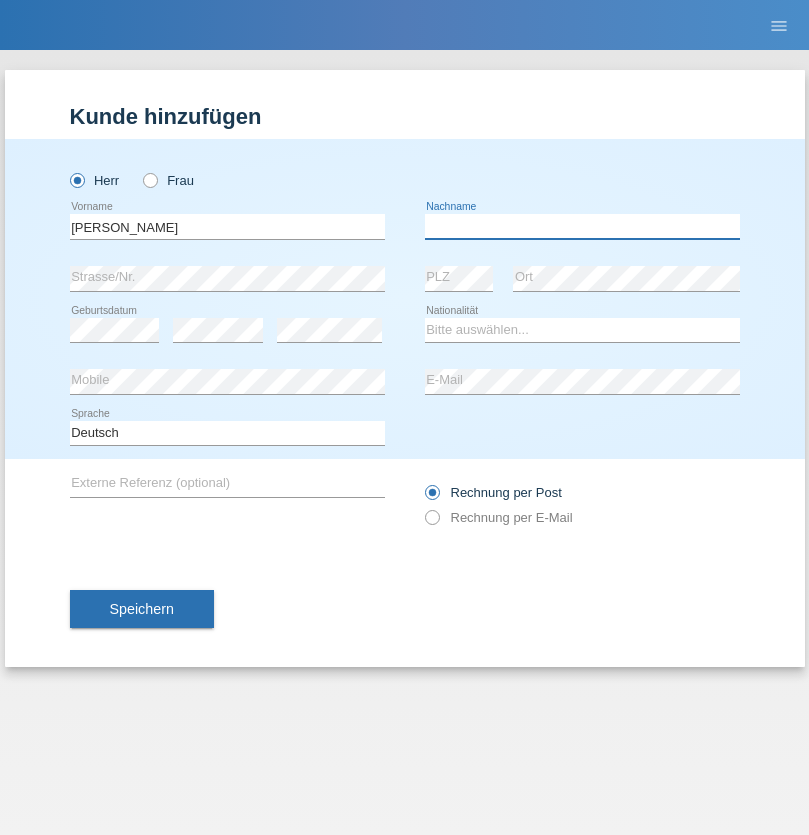 click at bounding box center (582, 226) 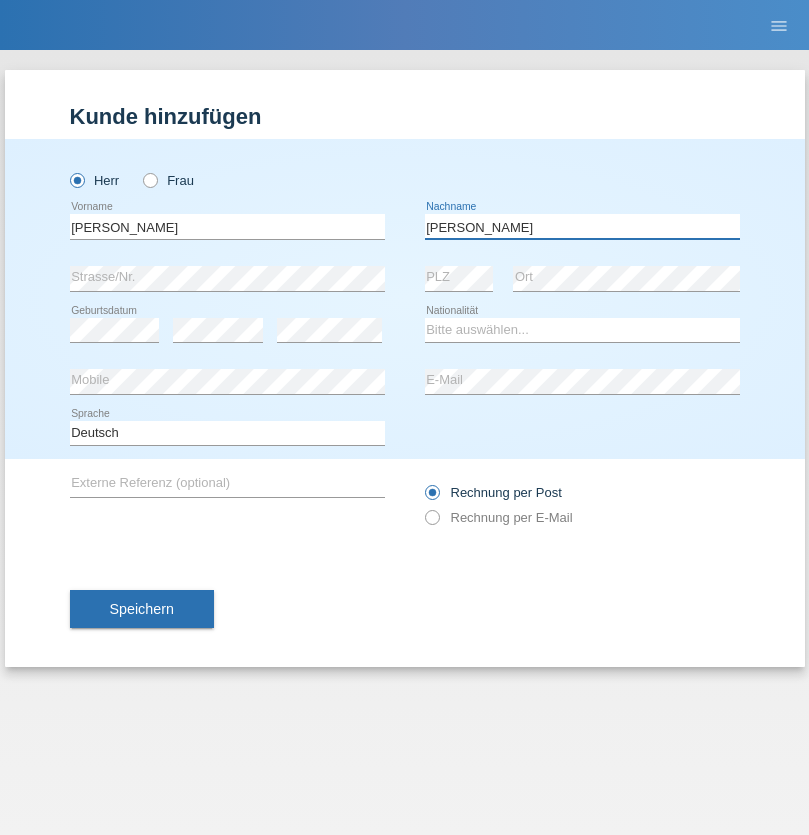 type on "[PERSON_NAME]" 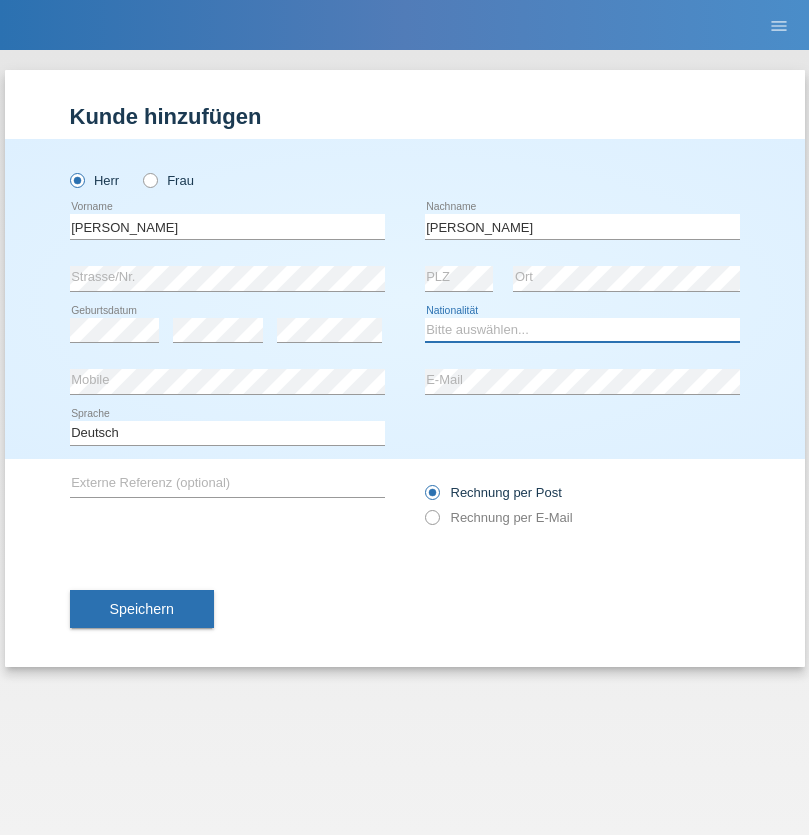 select on "CH" 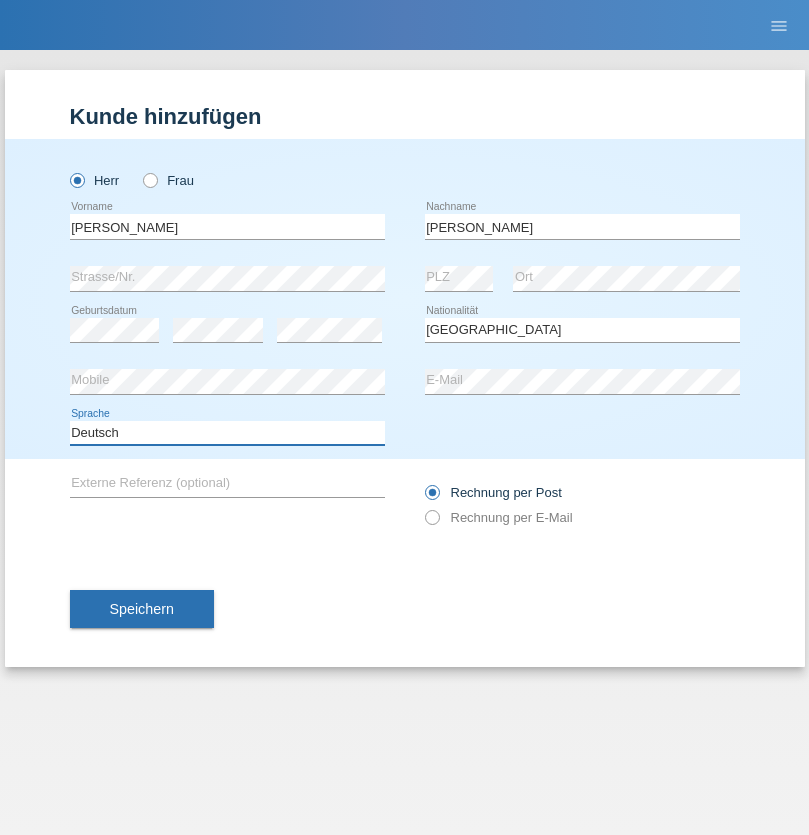 select on "en" 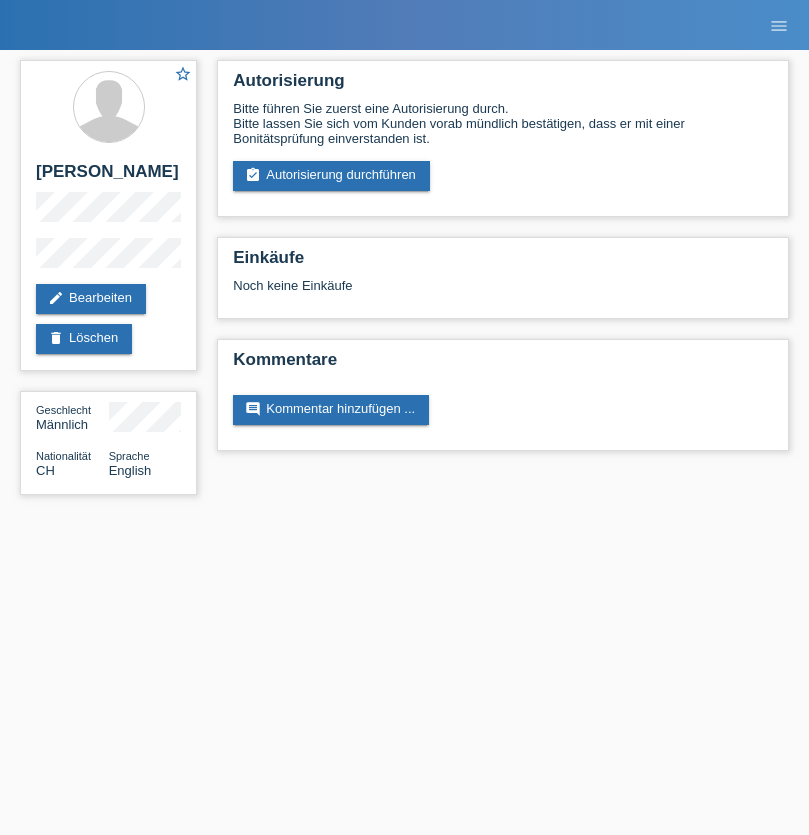 scroll, scrollTop: 0, scrollLeft: 0, axis: both 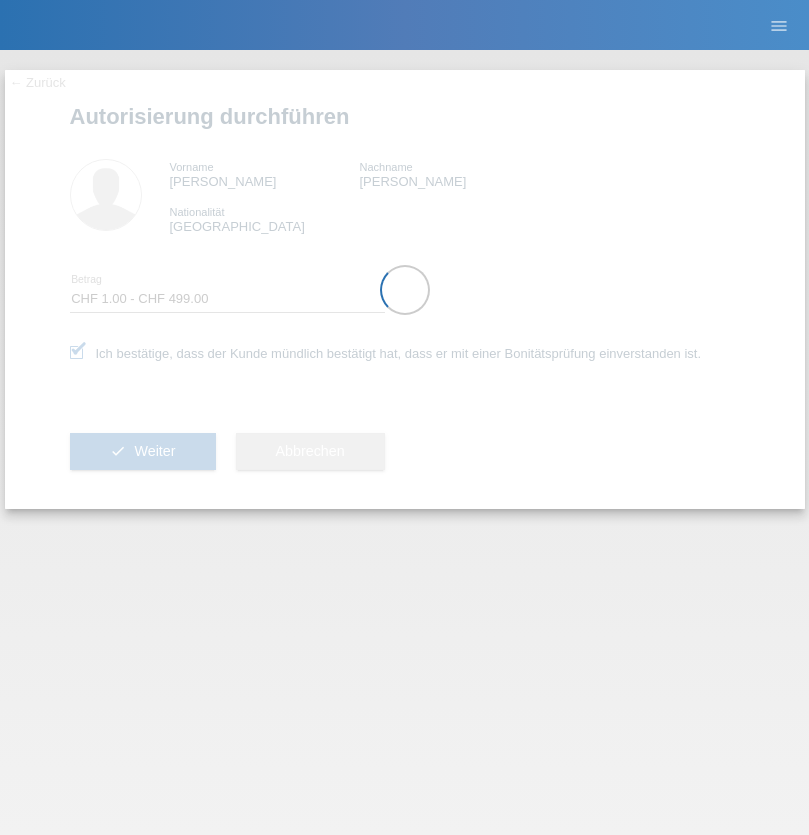 select on "1" 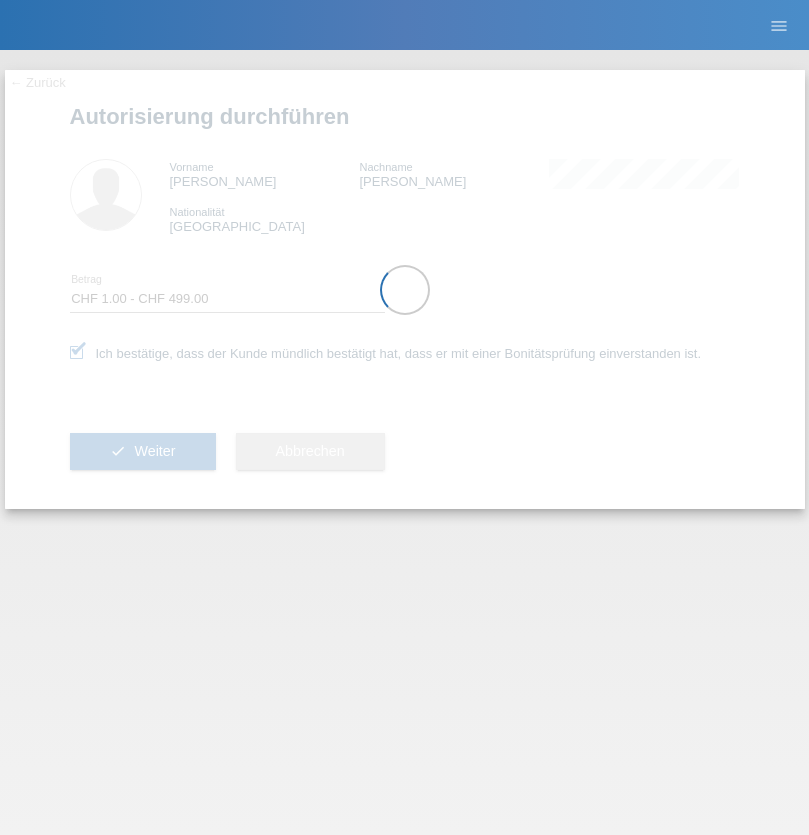 scroll, scrollTop: 0, scrollLeft: 0, axis: both 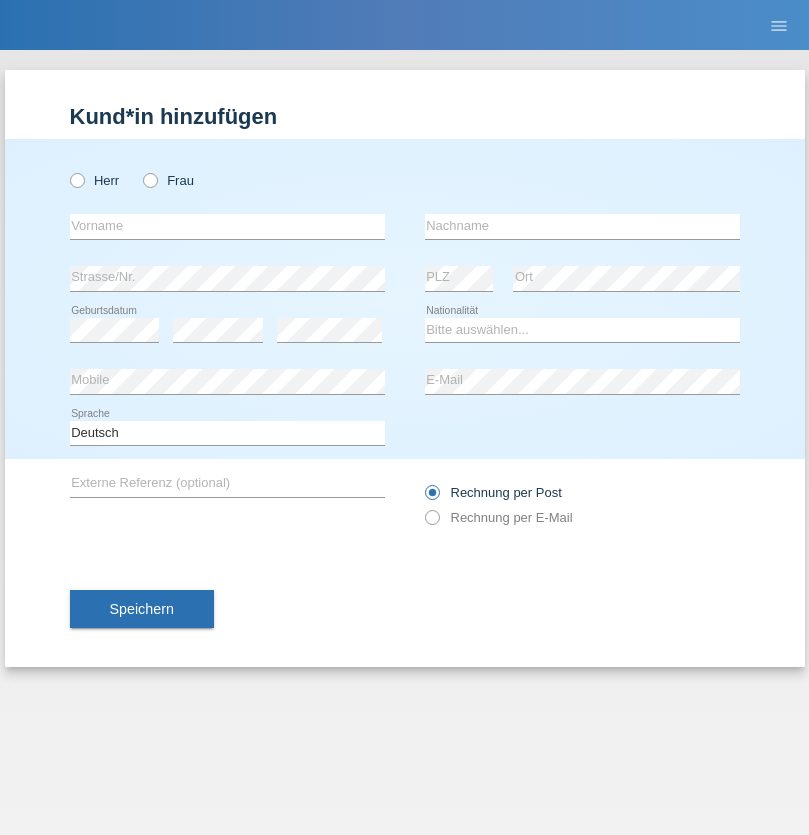 radio on "true" 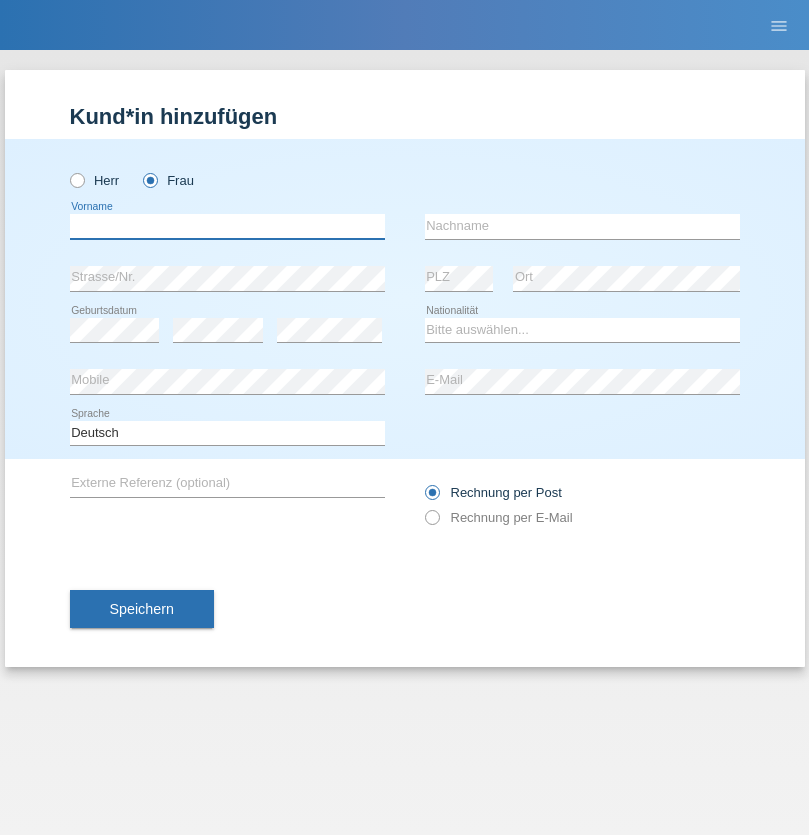 click at bounding box center (227, 226) 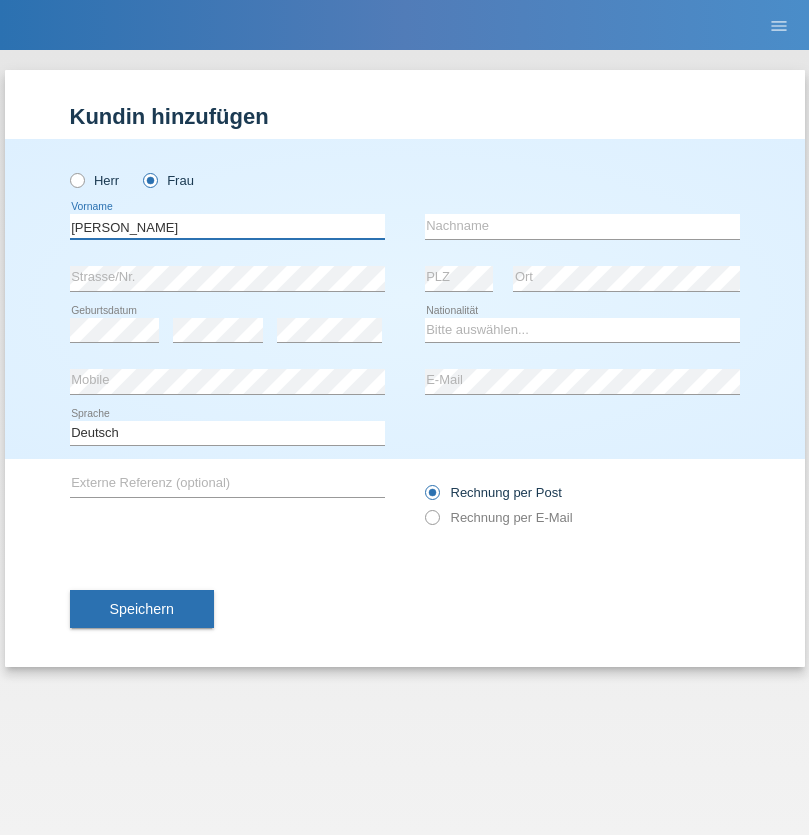 type on "[PERSON_NAME]" 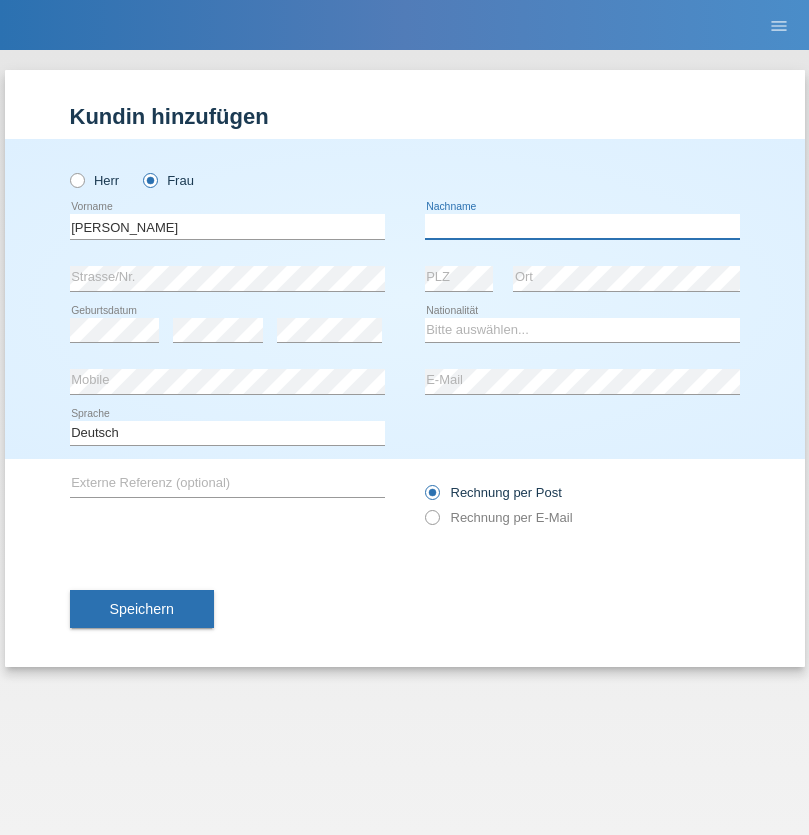 click at bounding box center (582, 226) 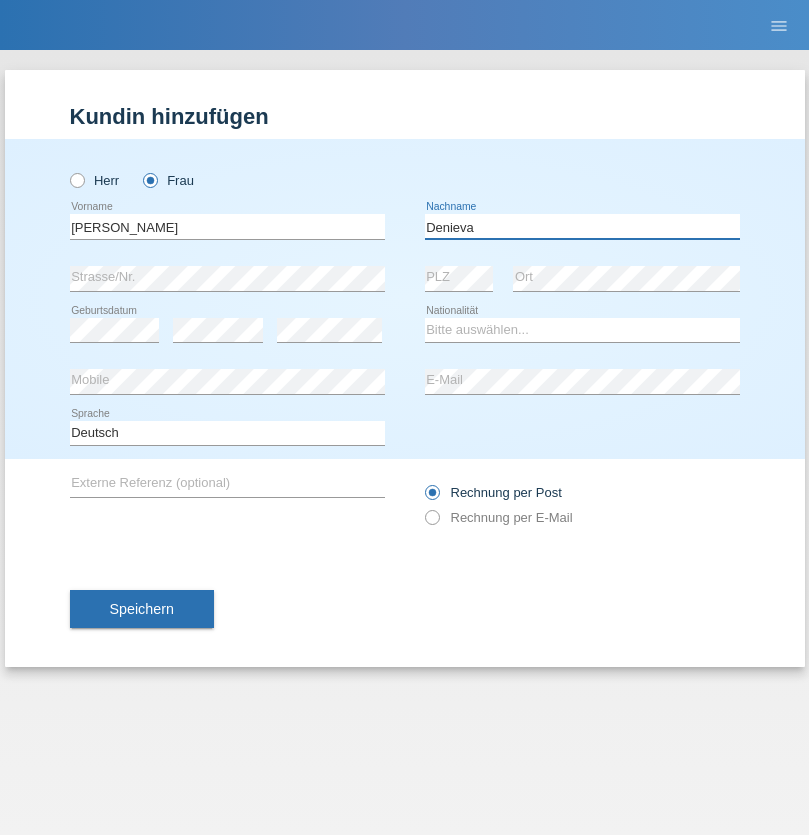 type on "Denieva" 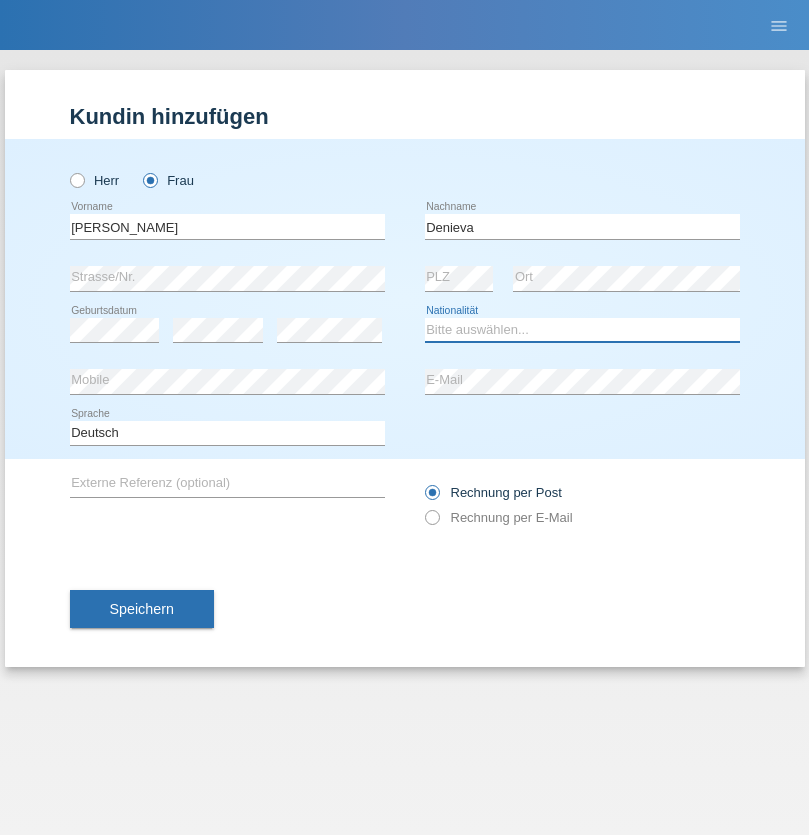 select on "CH" 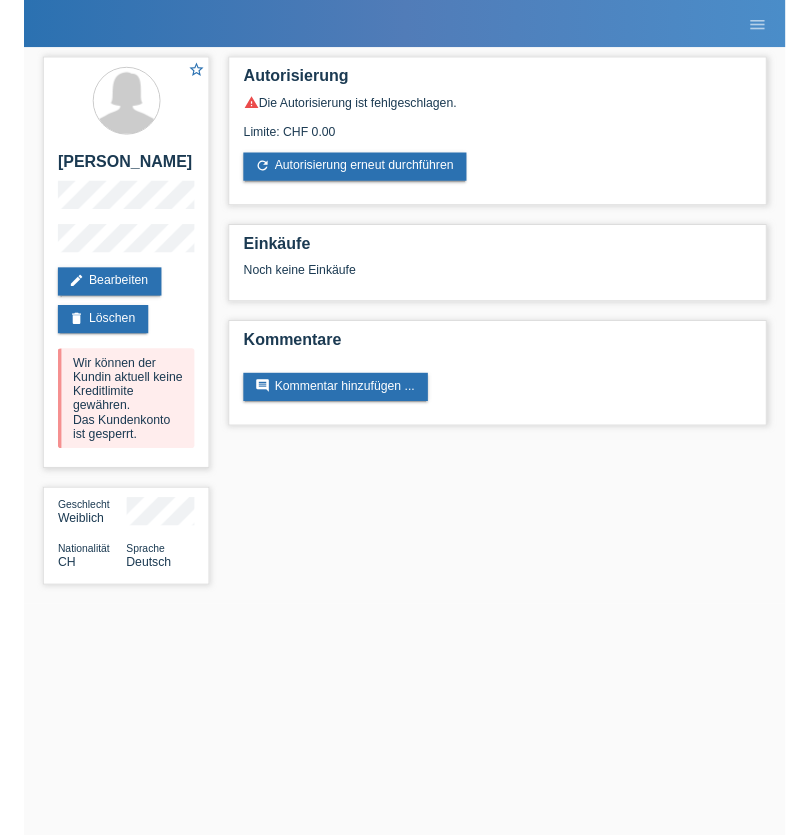 scroll, scrollTop: 0, scrollLeft: 0, axis: both 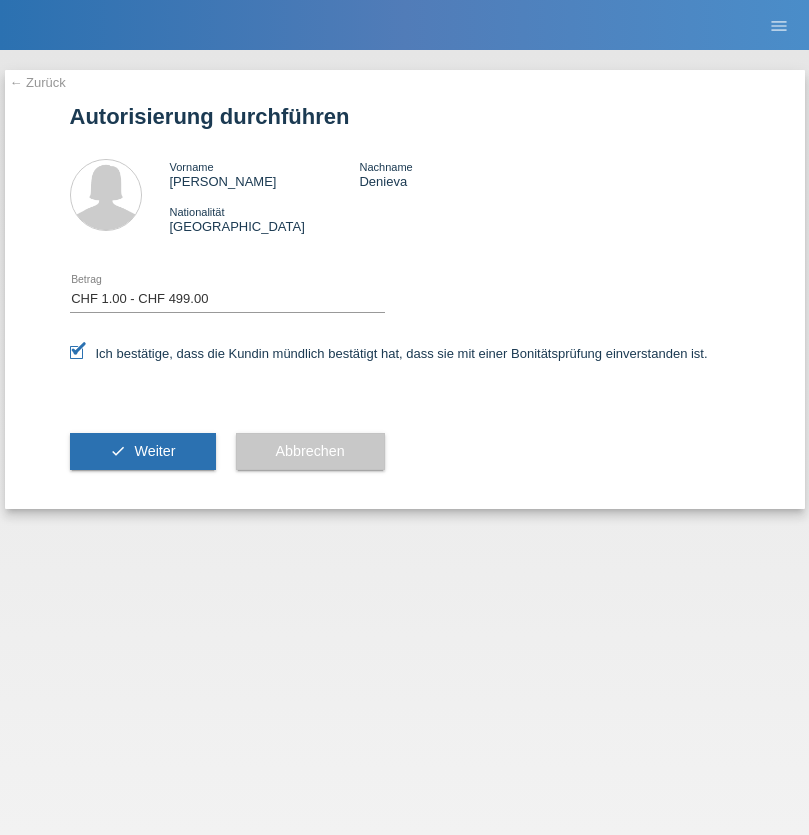 select on "1" 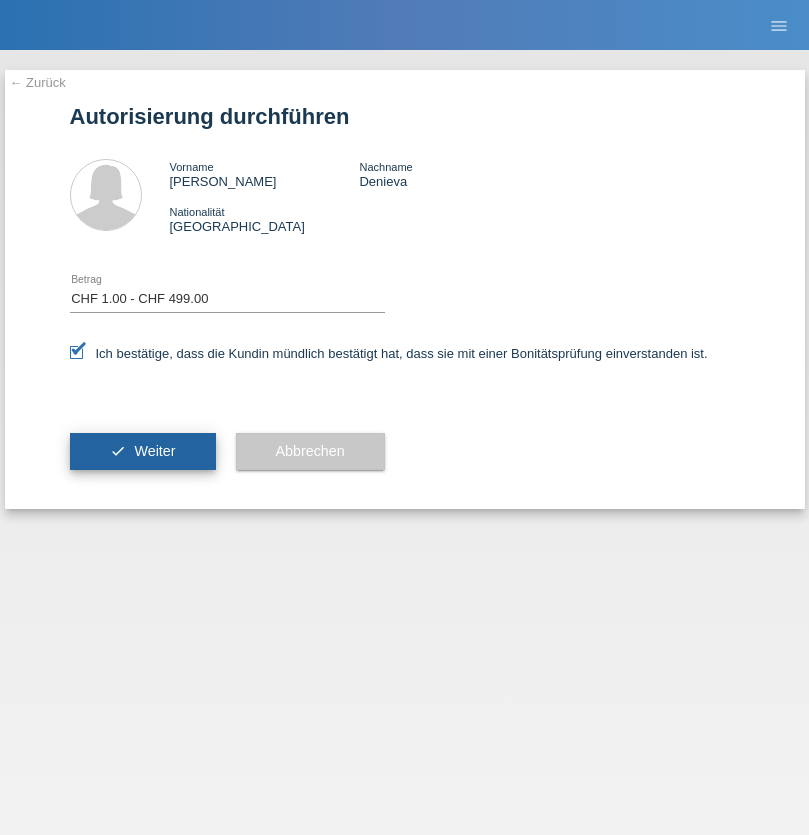 click on "Weiter" at bounding box center (154, 451) 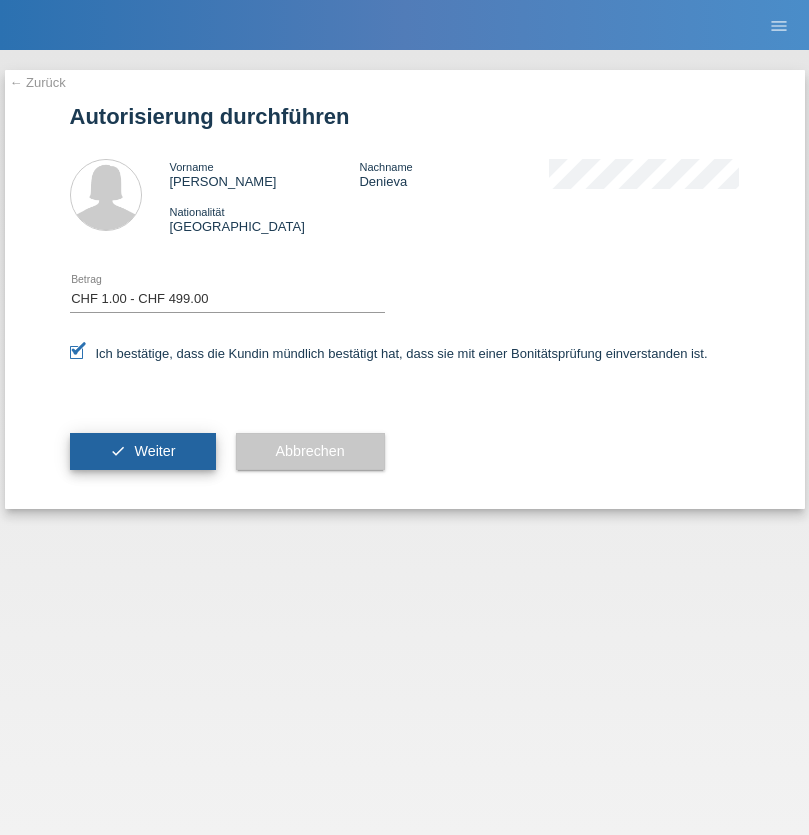 scroll, scrollTop: 0, scrollLeft: 0, axis: both 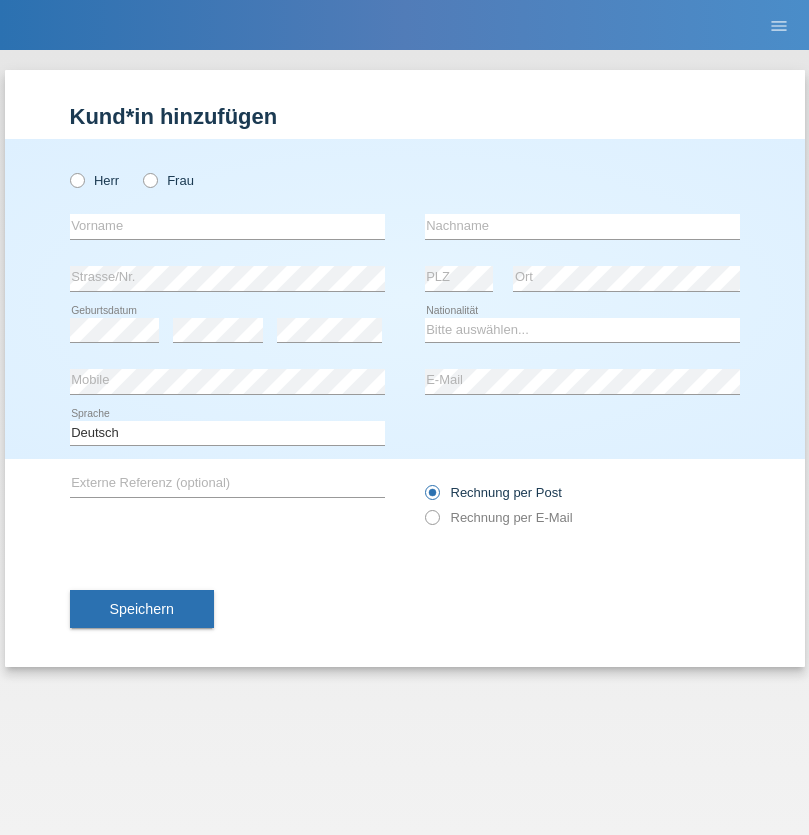 radio on "true" 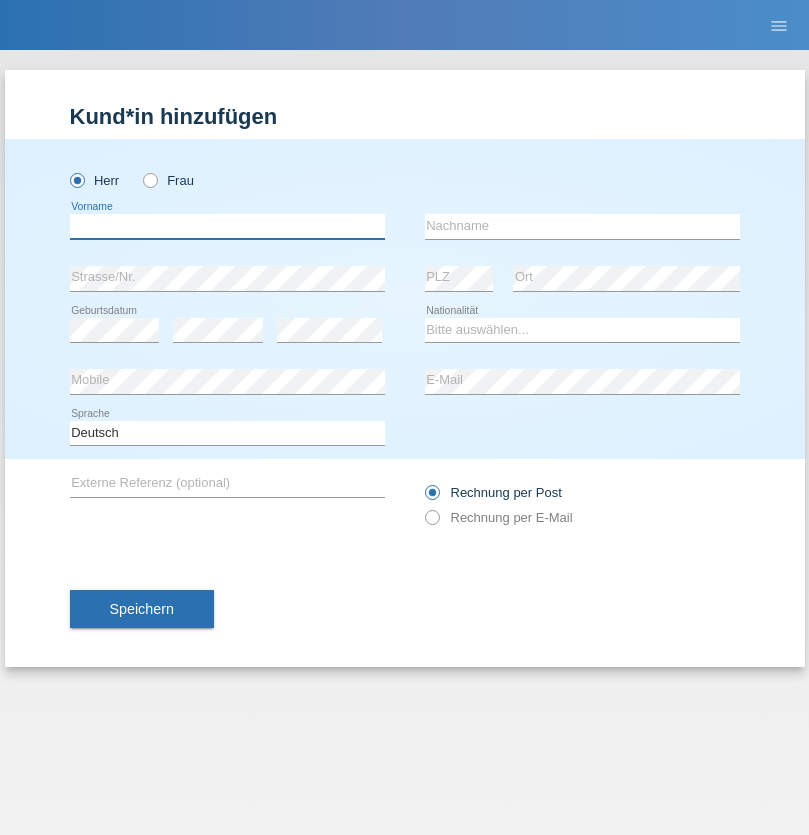 click at bounding box center (227, 226) 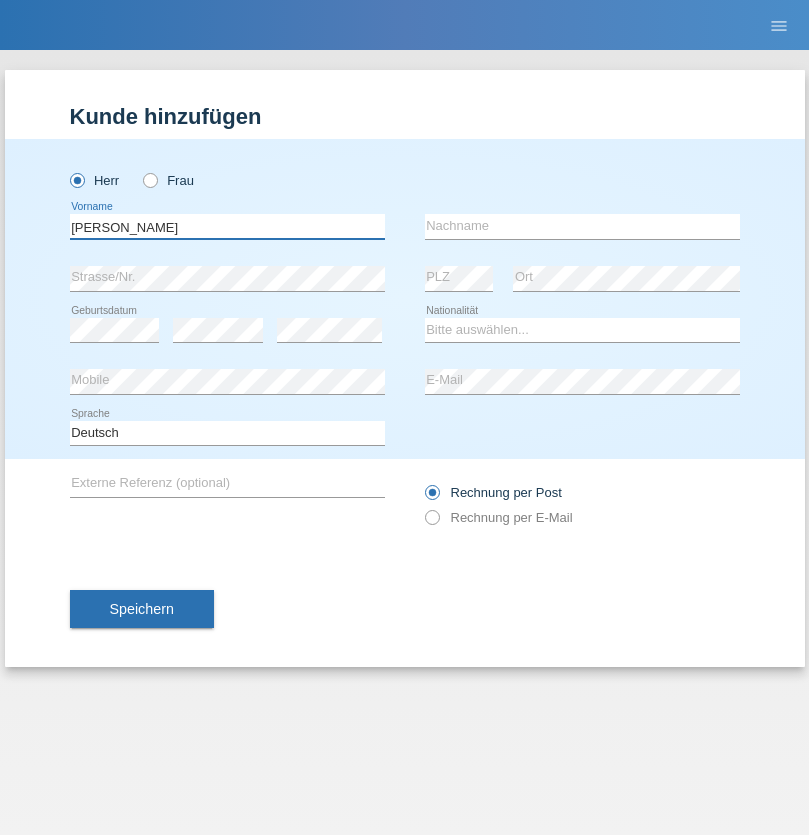 type on "[PERSON_NAME]" 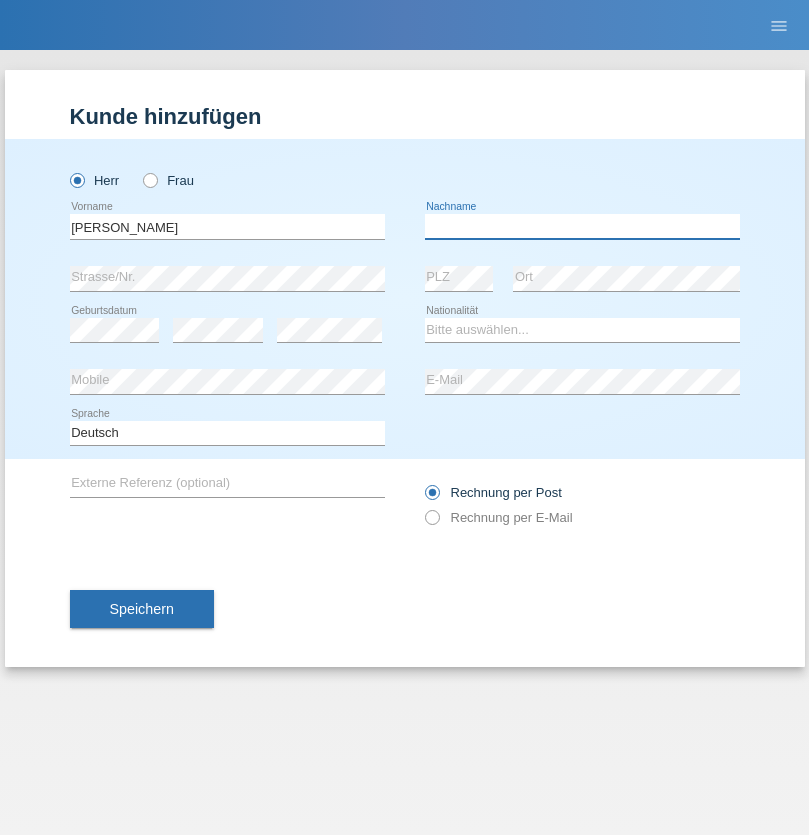 click at bounding box center (582, 226) 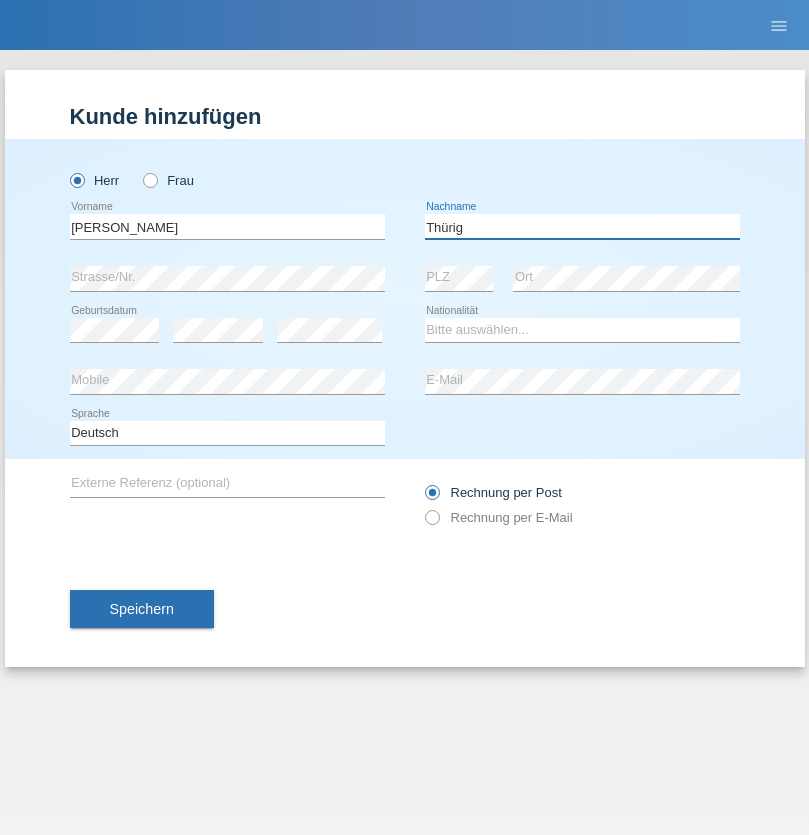 type on "Thürig" 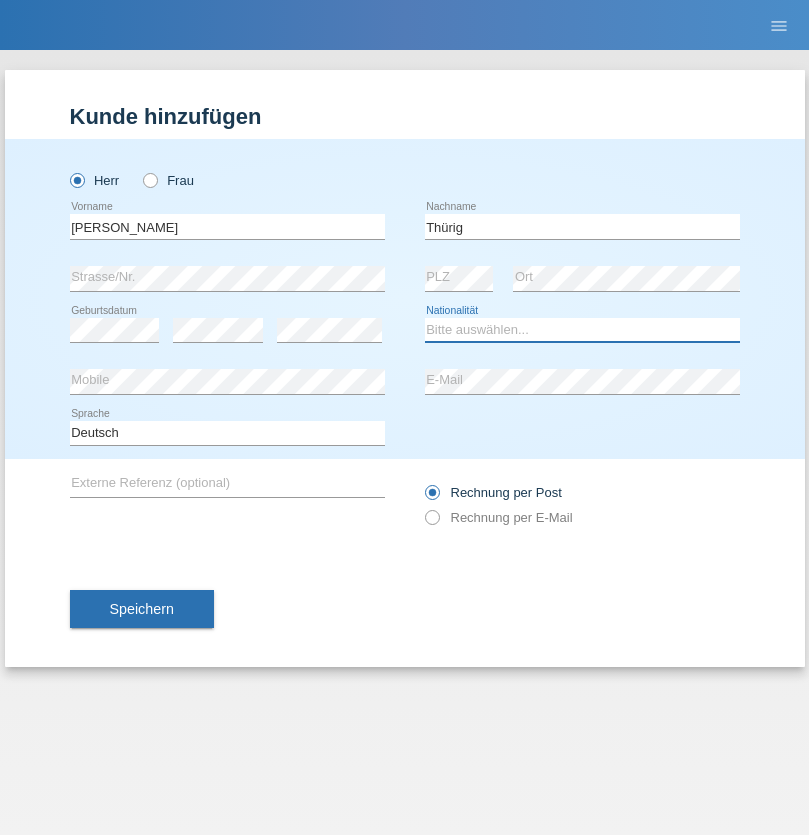 select on "CH" 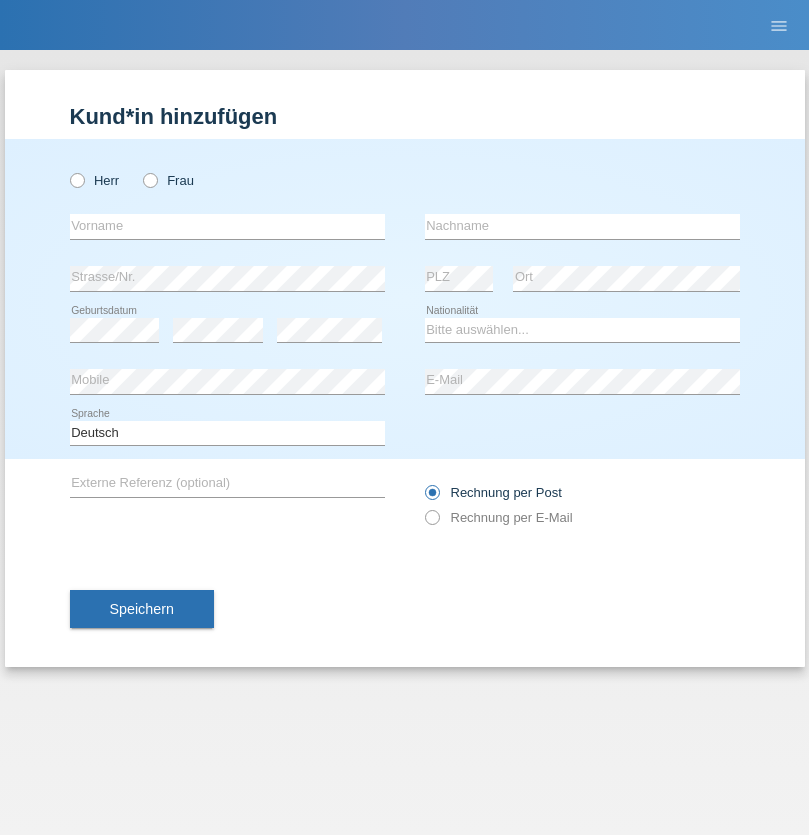 scroll, scrollTop: 0, scrollLeft: 0, axis: both 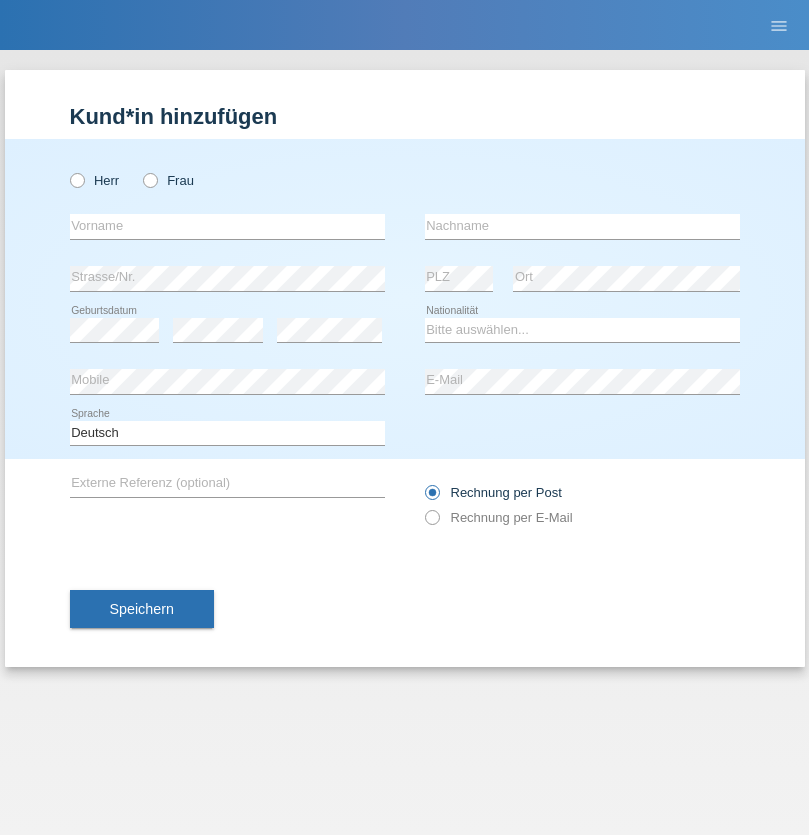radio on "true" 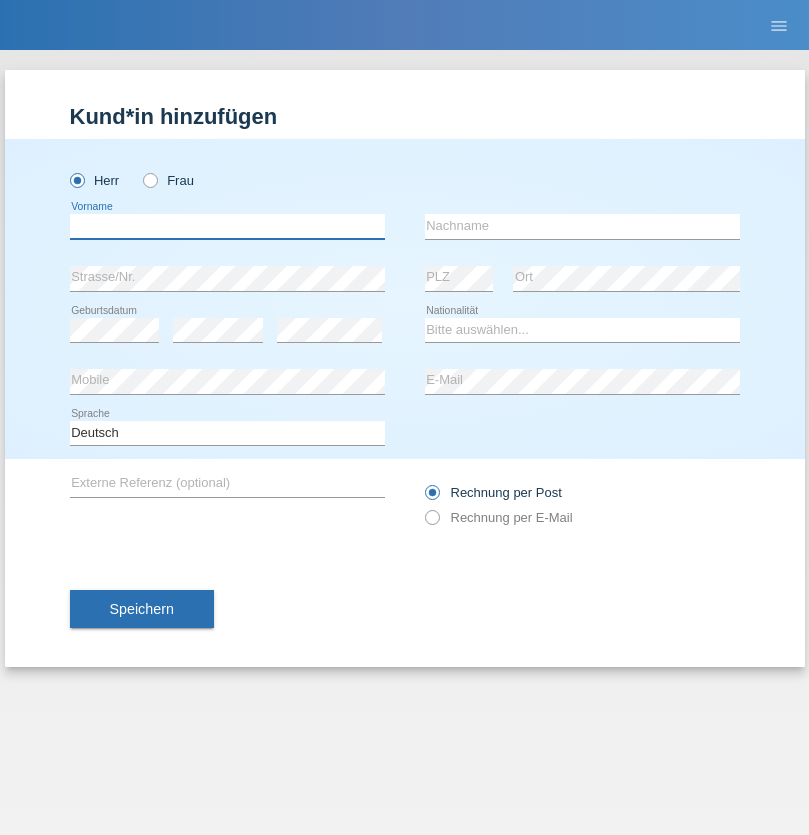 click at bounding box center (227, 226) 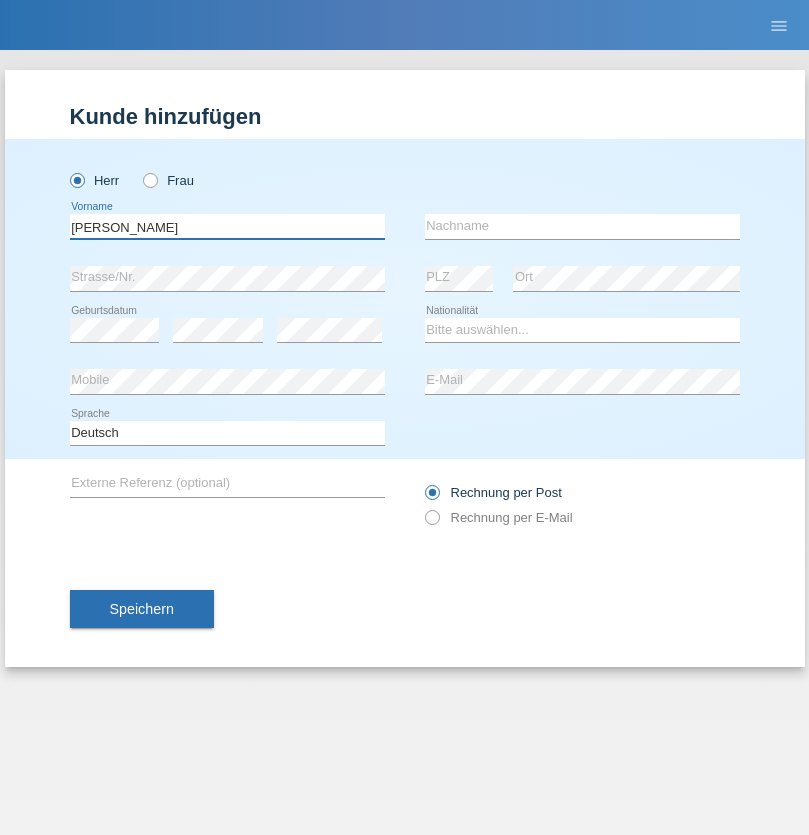 type on "Skay Milo" 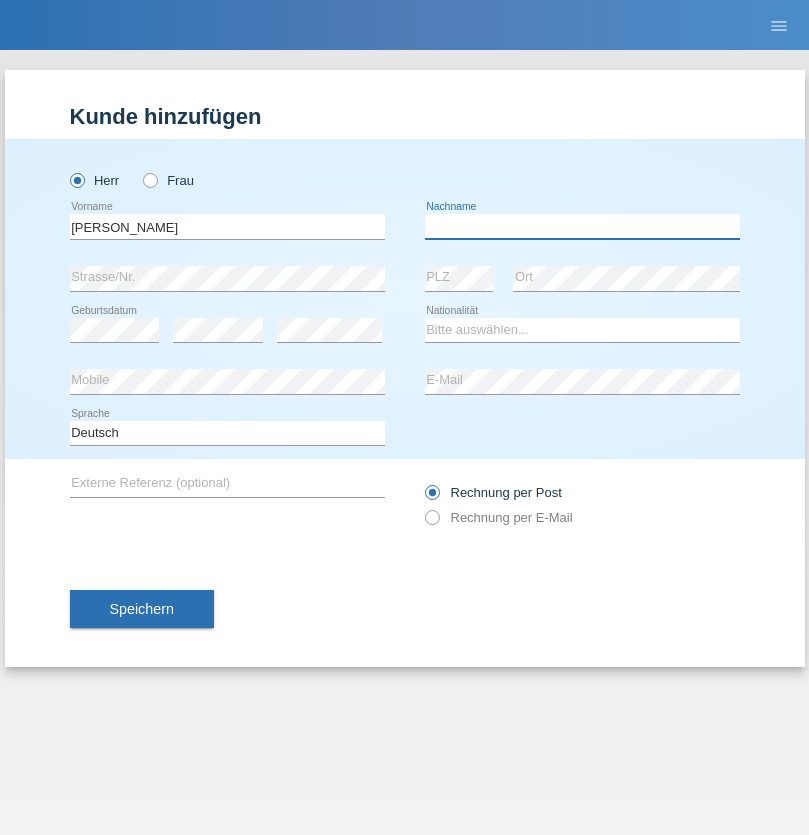 click at bounding box center (582, 226) 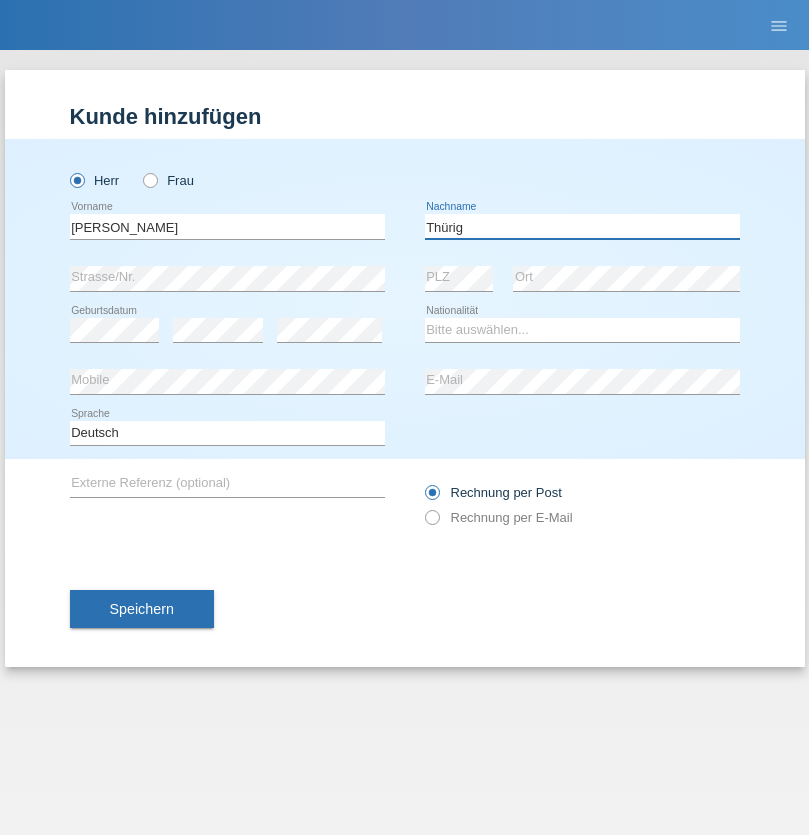 type on "Thürig" 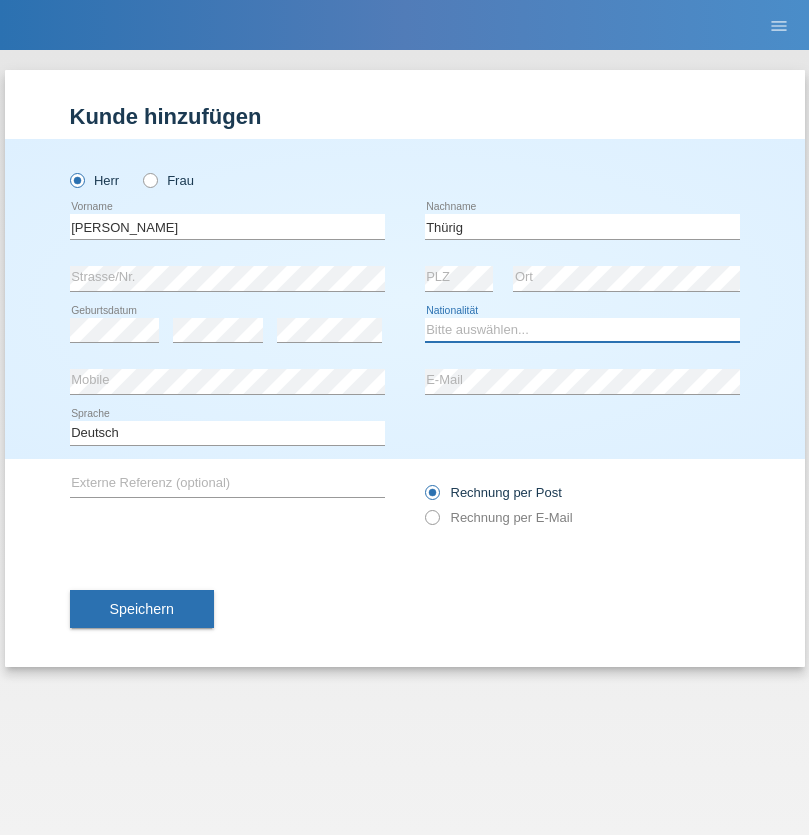 select on "CH" 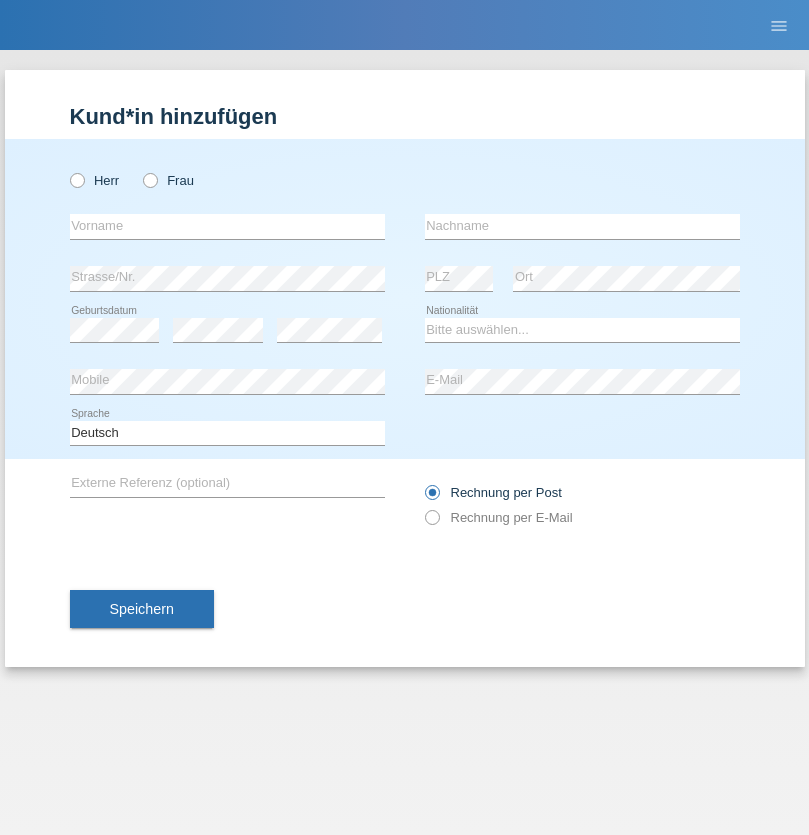scroll, scrollTop: 0, scrollLeft: 0, axis: both 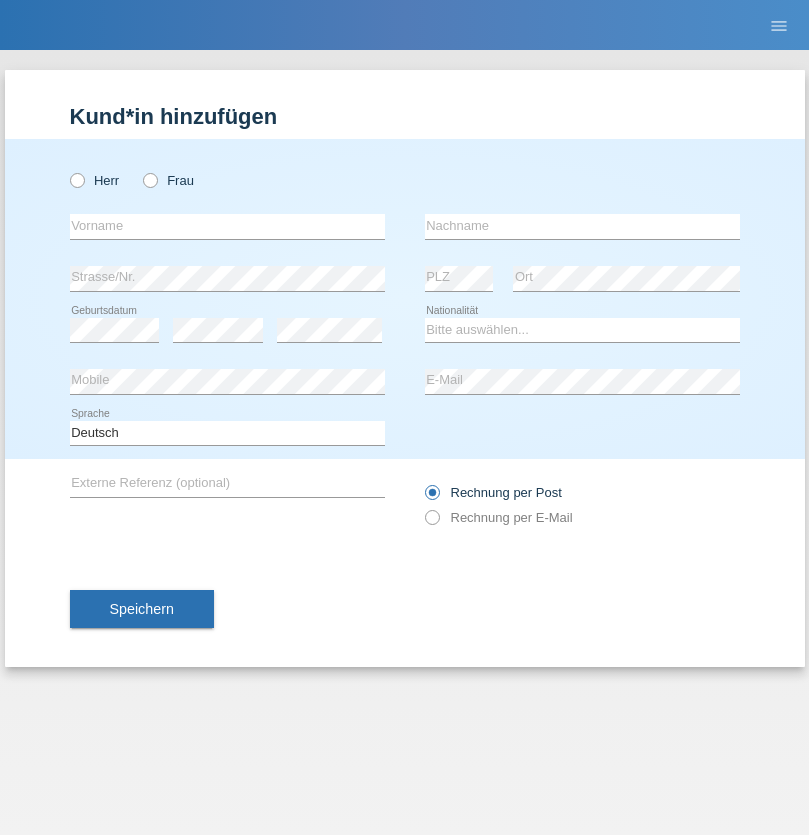 radio on "true" 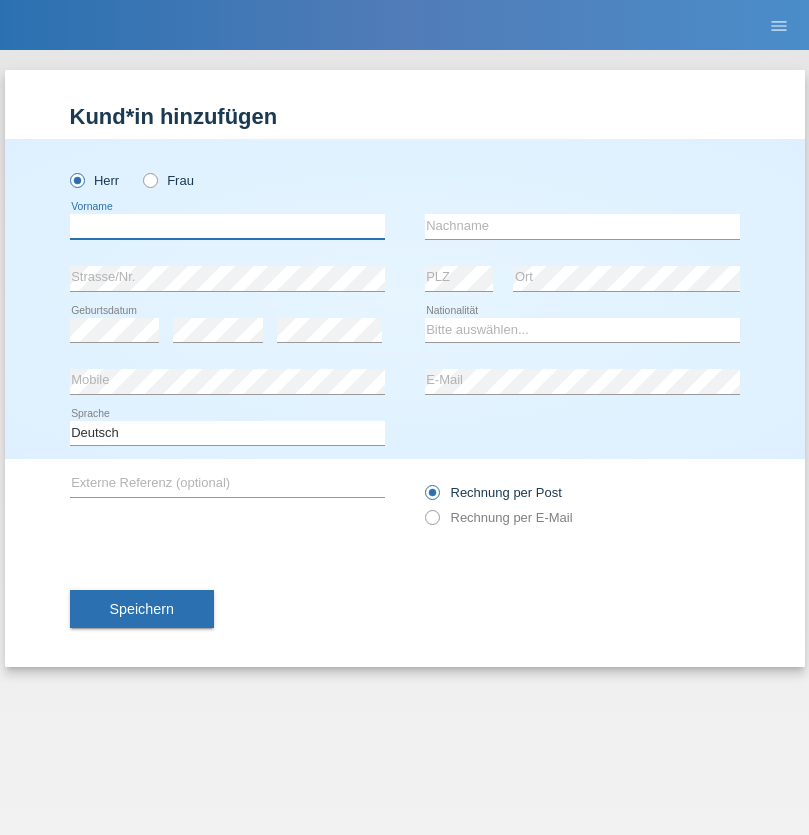 click at bounding box center [227, 226] 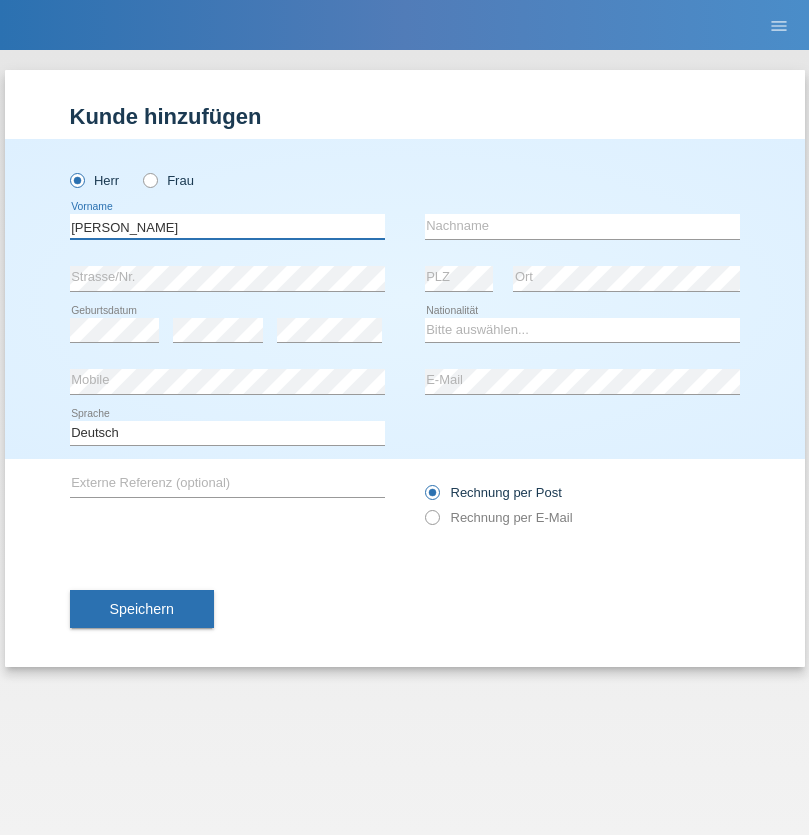 type on "Ernst" 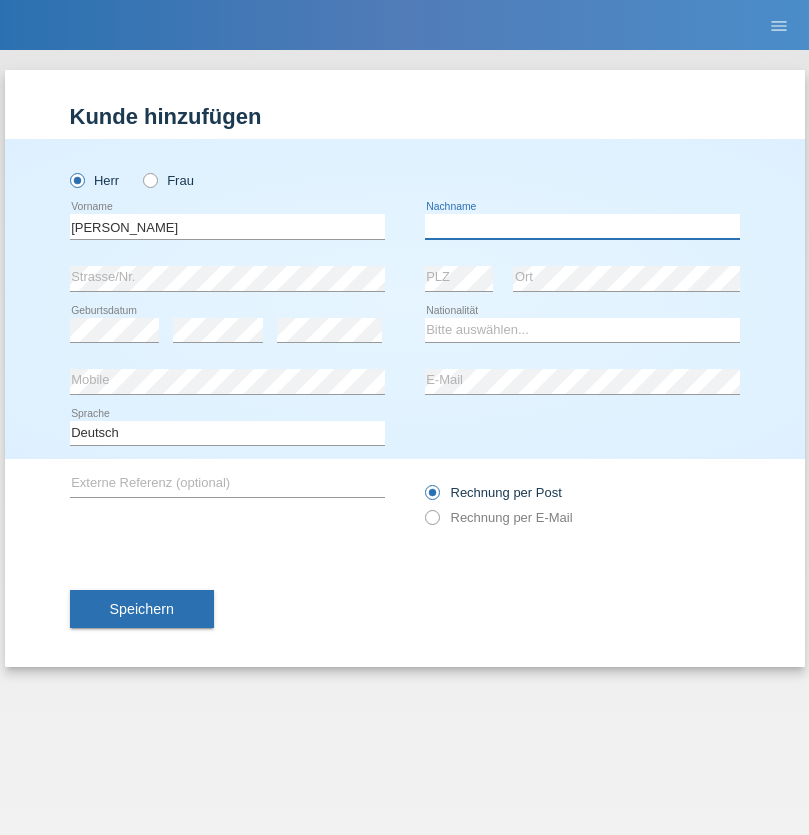 click at bounding box center [582, 226] 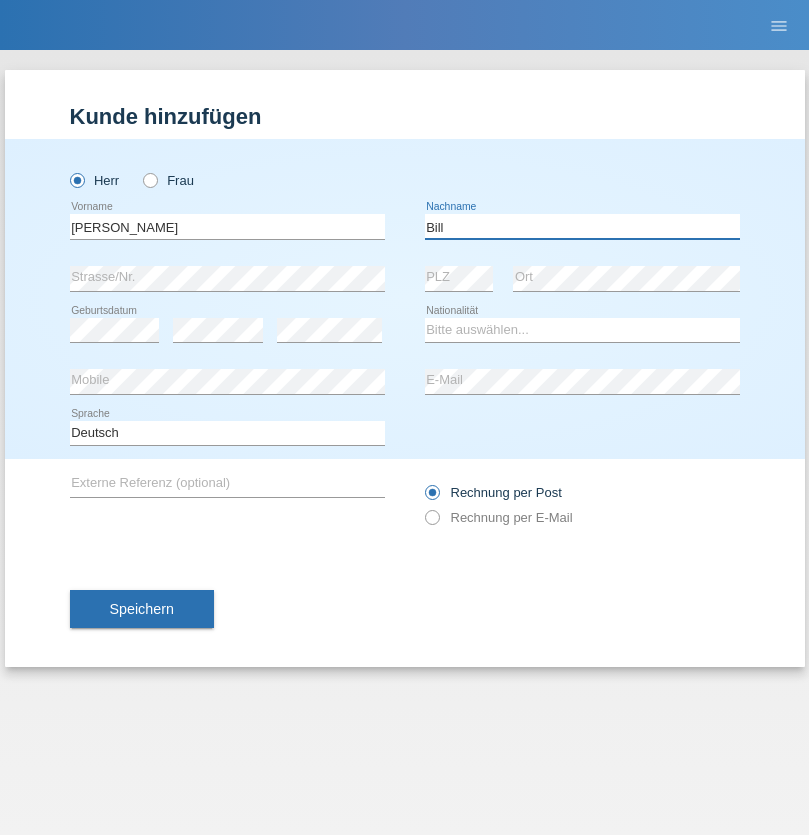 type on "Bill" 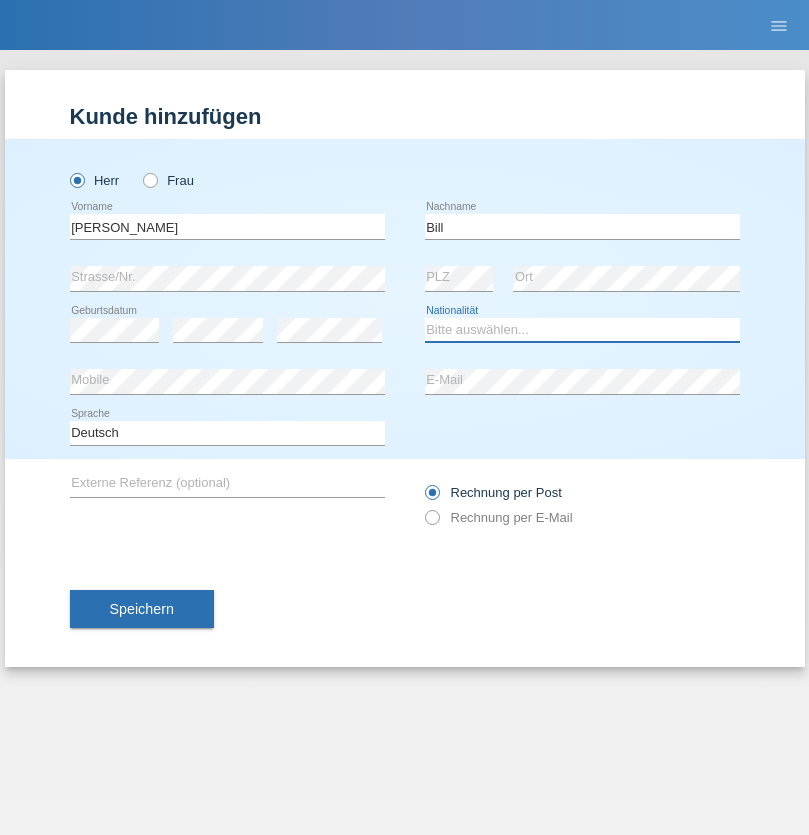 select on "CH" 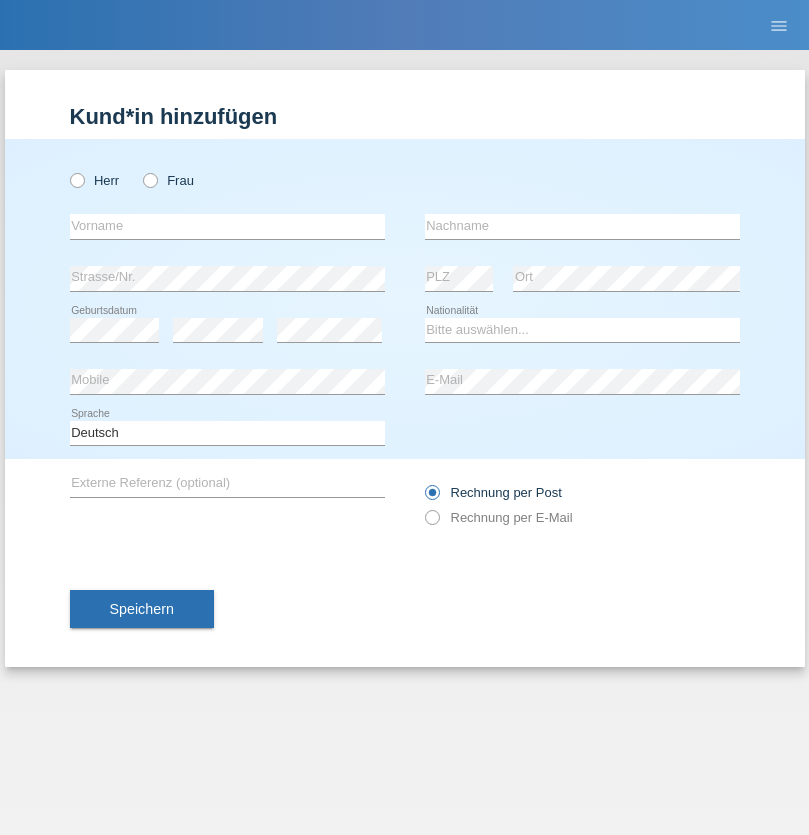 scroll, scrollTop: 0, scrollLeft: 0, axis: both 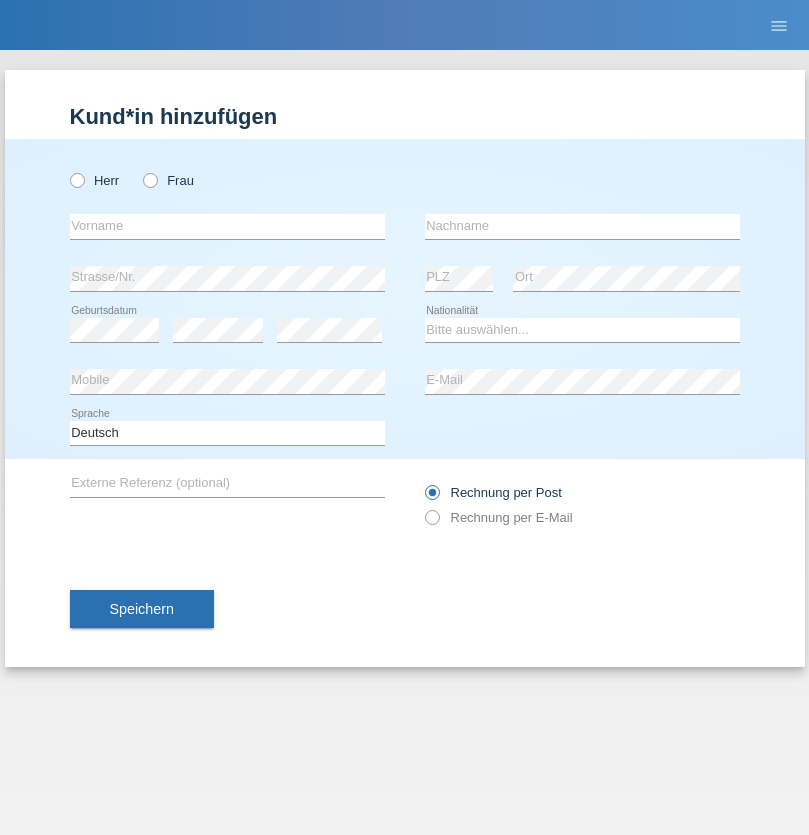 radio on "true" 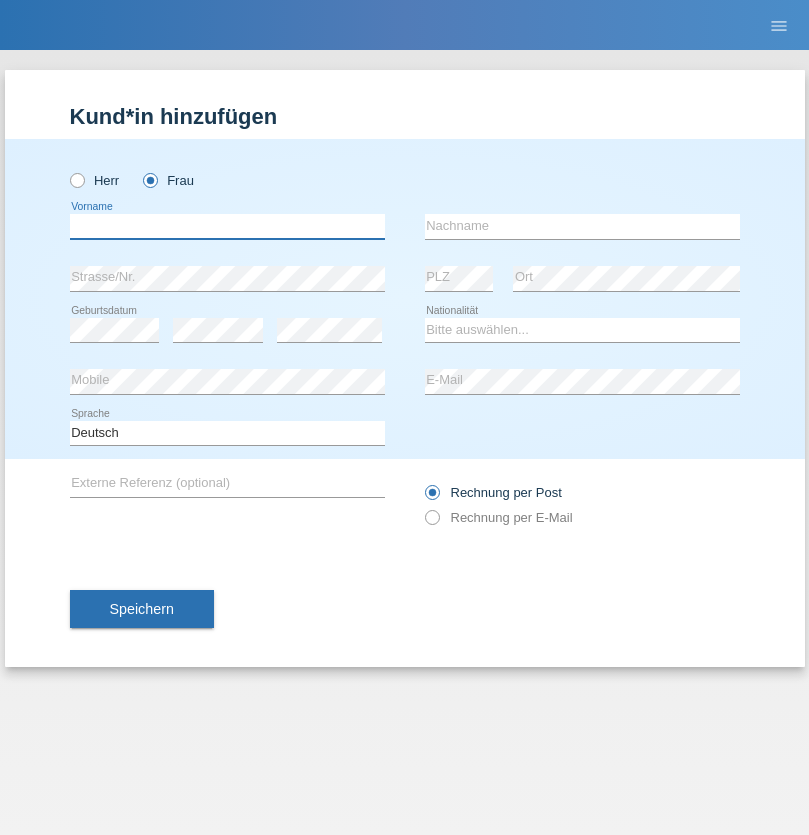 click at bounding box center [227, 226] 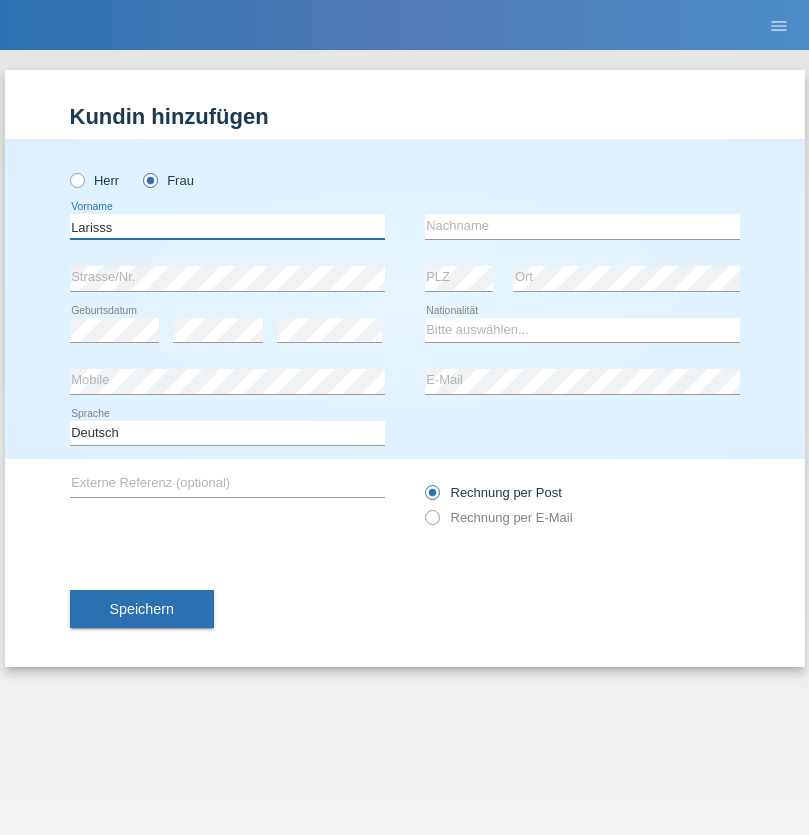 type on "Larisss" 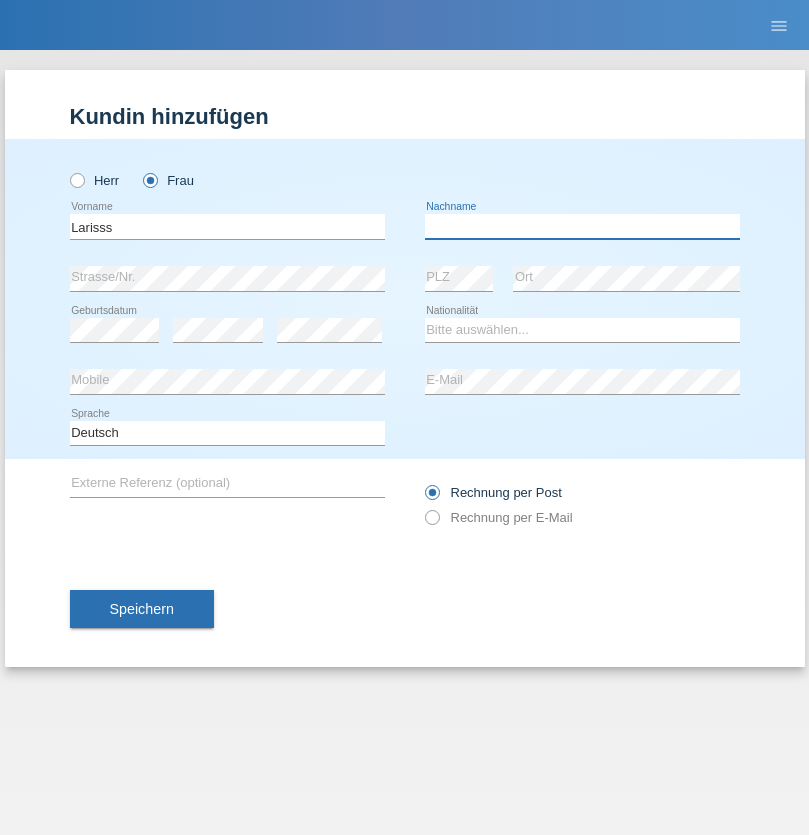 click at bounding box center (582, 226) 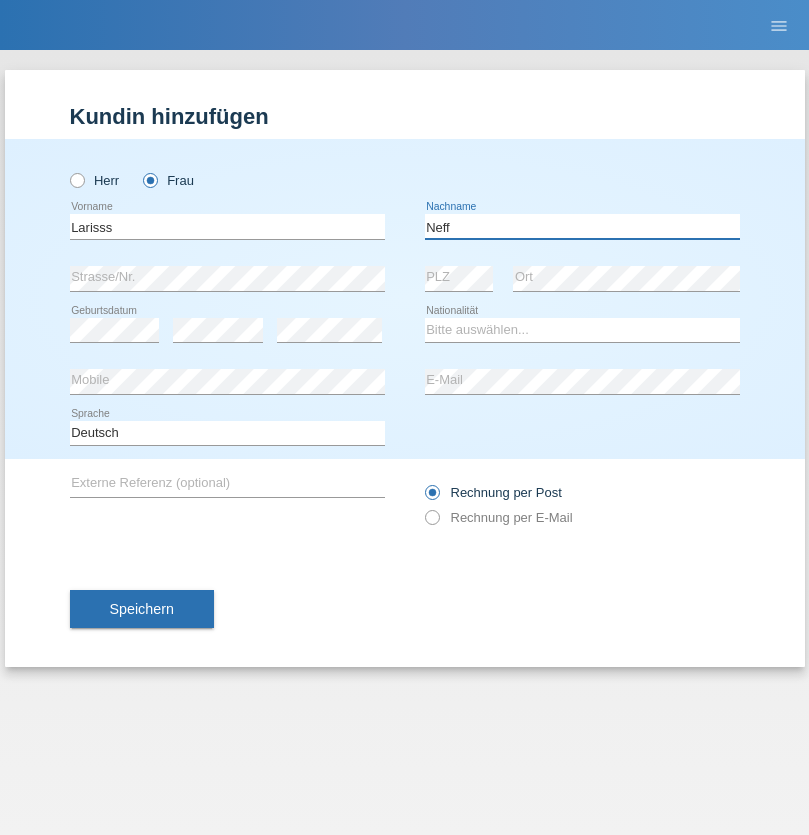 type on "Neff" 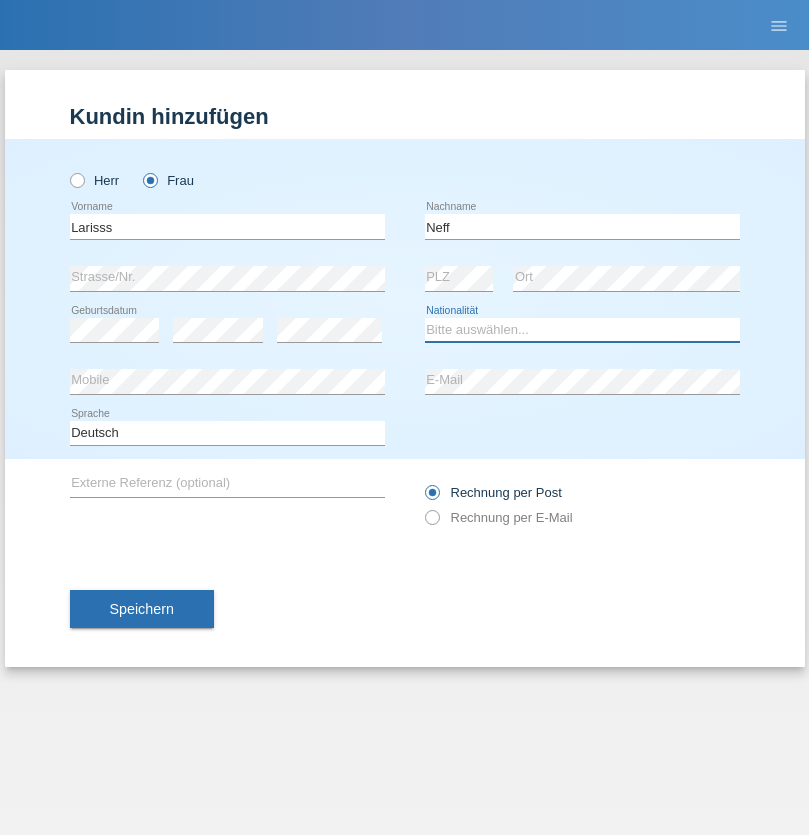 select on "CH" 